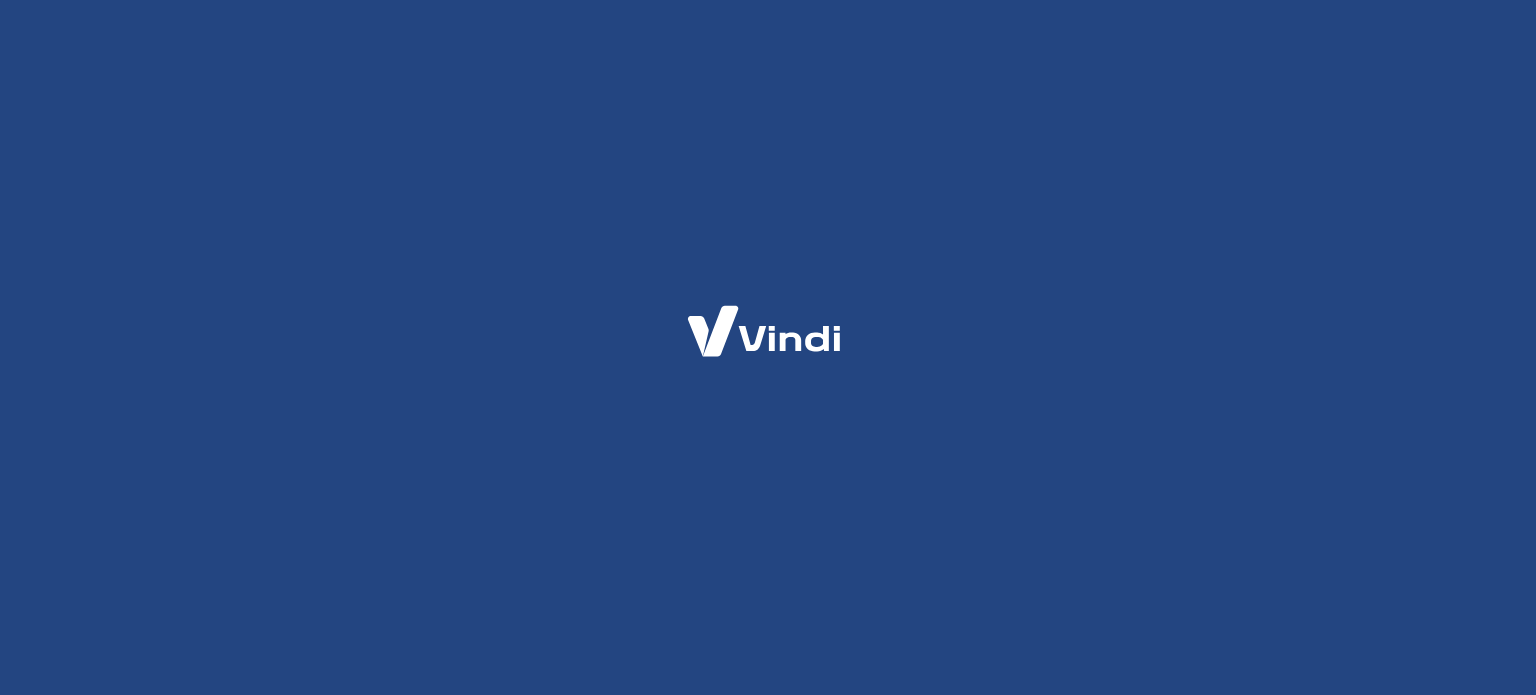 scroll, scrollTop: 0, scrollLeft: 0, axis: both 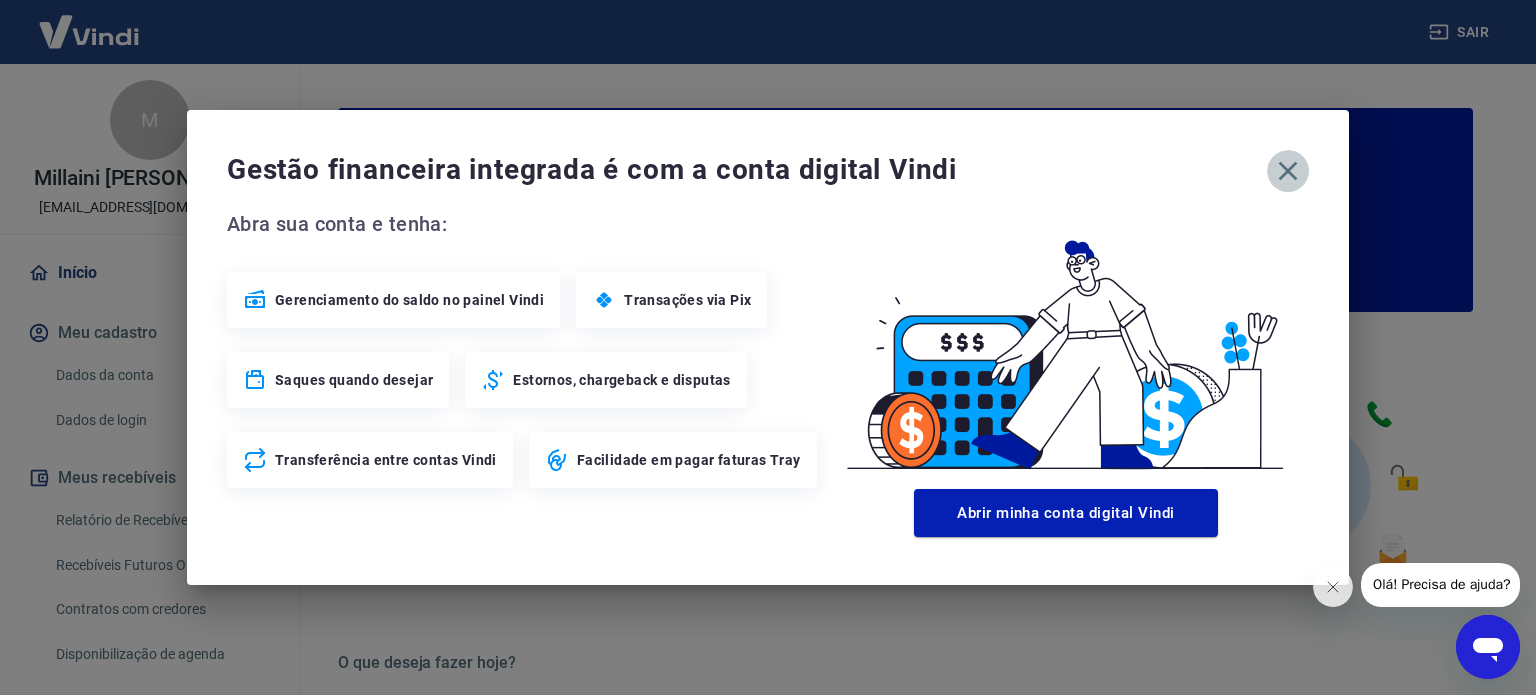 click 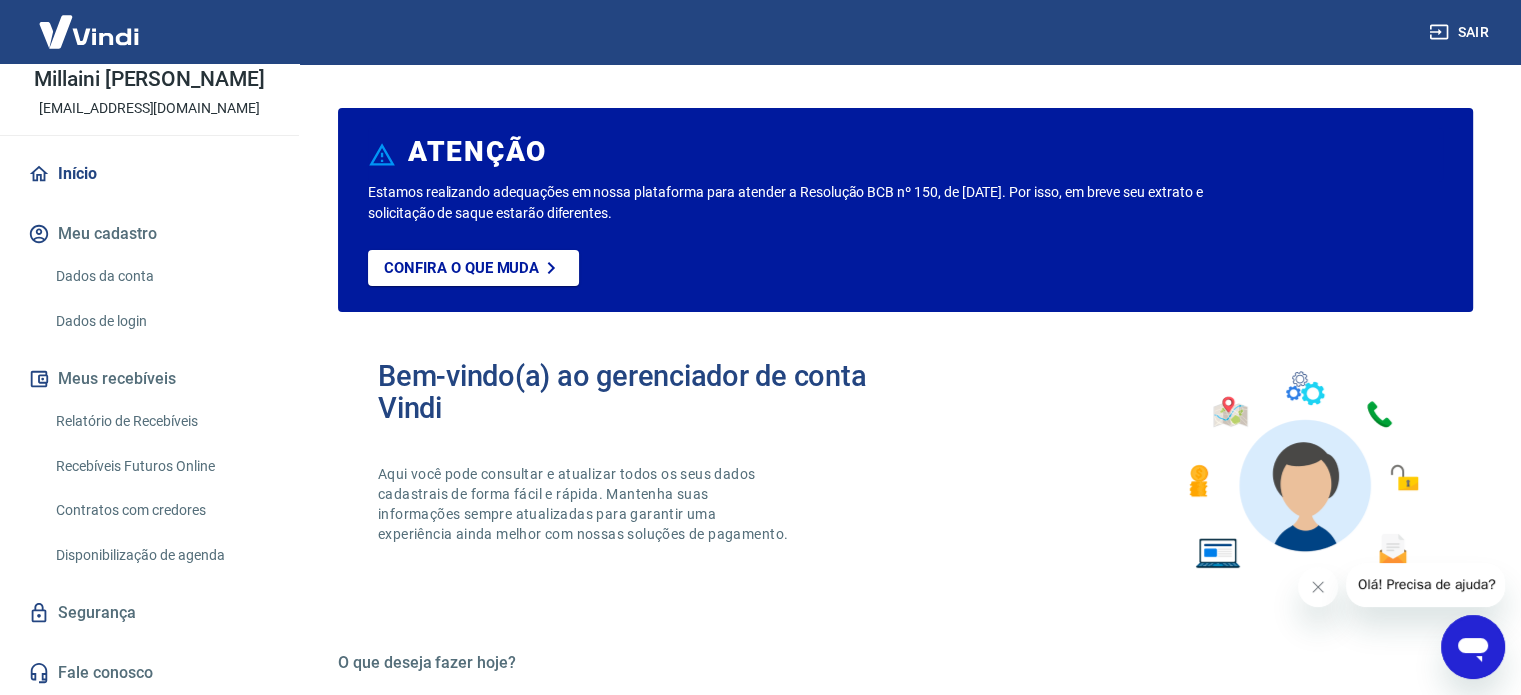 scroll, scrollTop: 120, scrollLeft: 0, axis: vertical 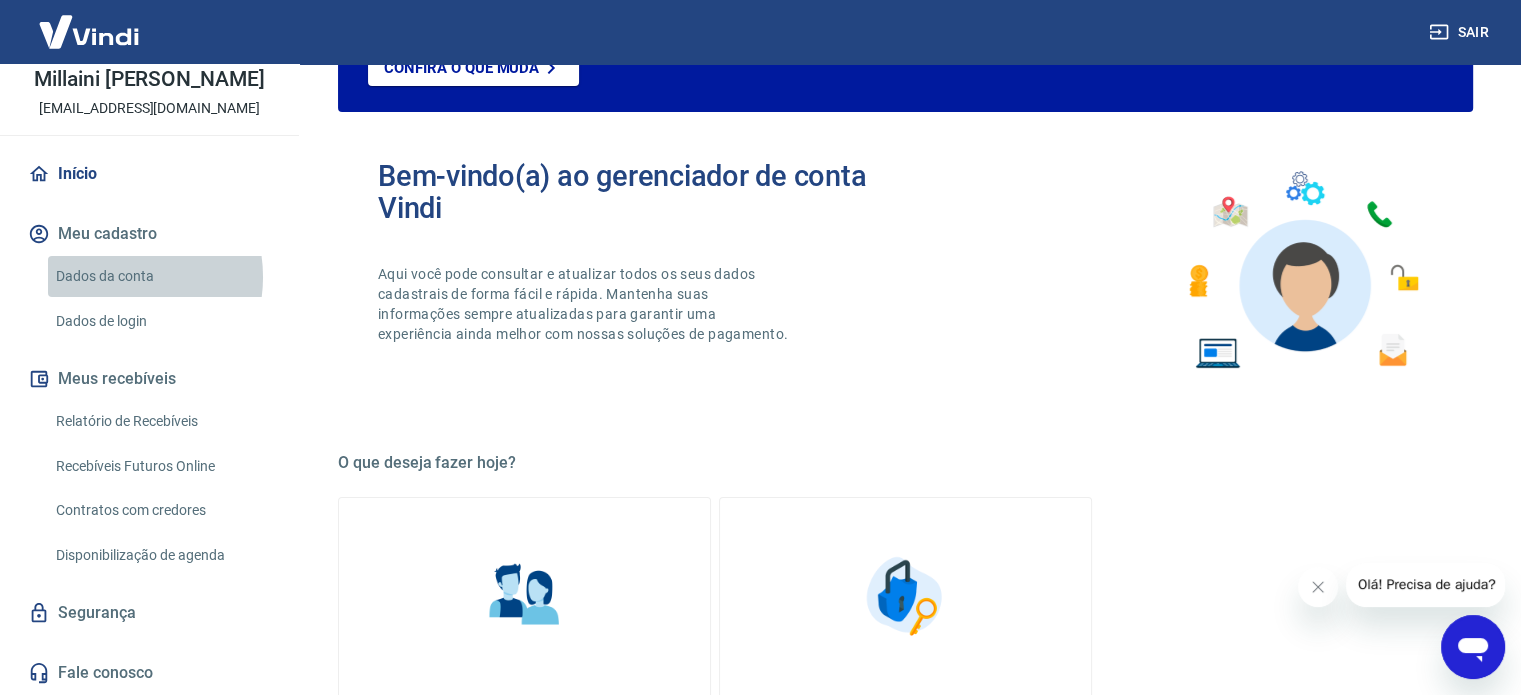 click on "Dados da conta" at bounding box center (161, 276) 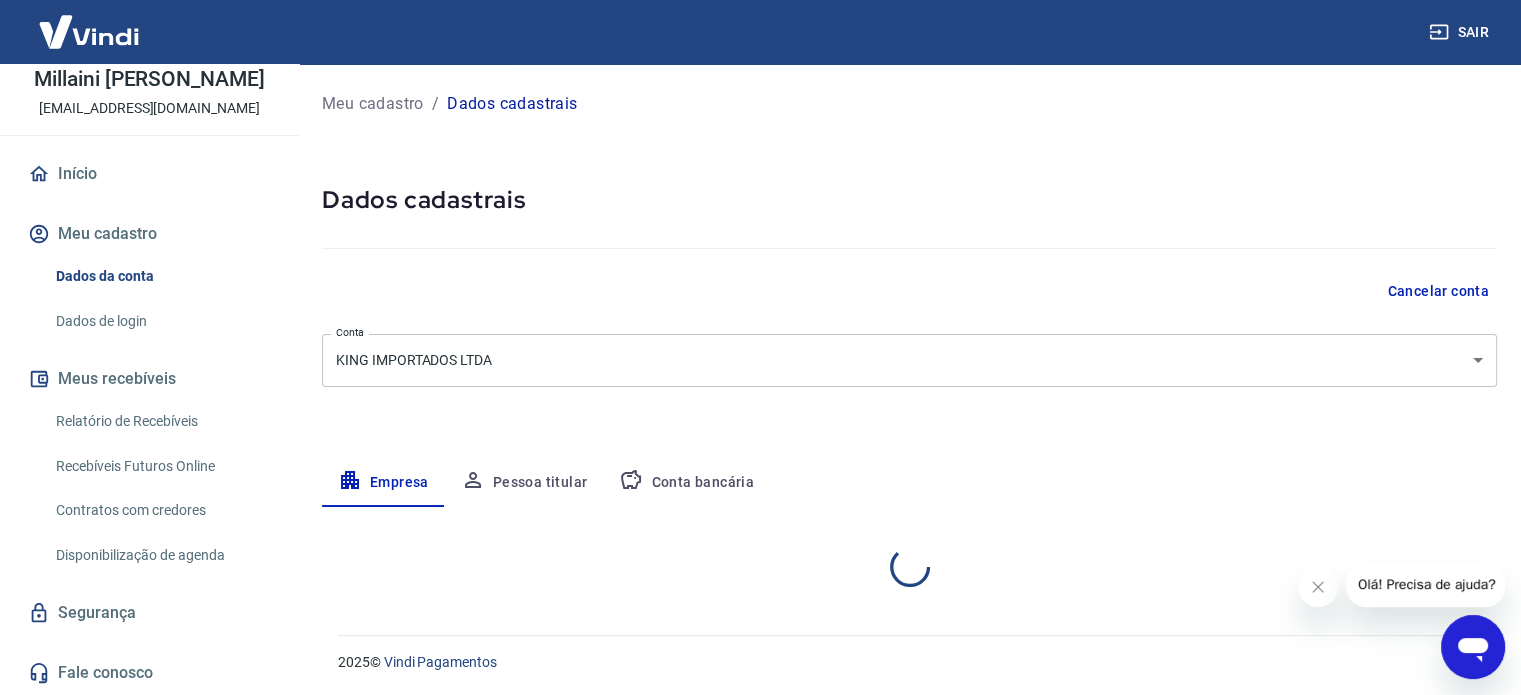 select on "PR" 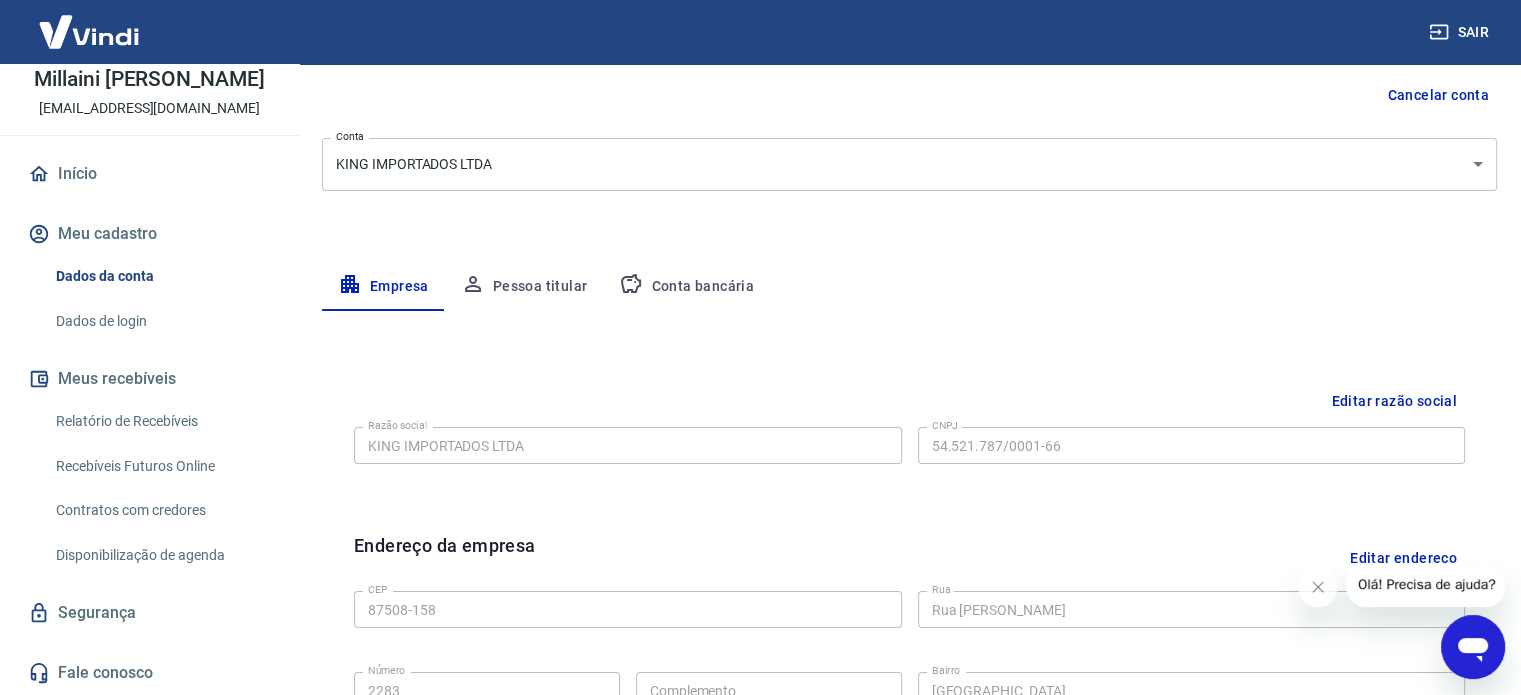 scroll, scrollTop: 200, scrollLeft: 0, axis: vertical 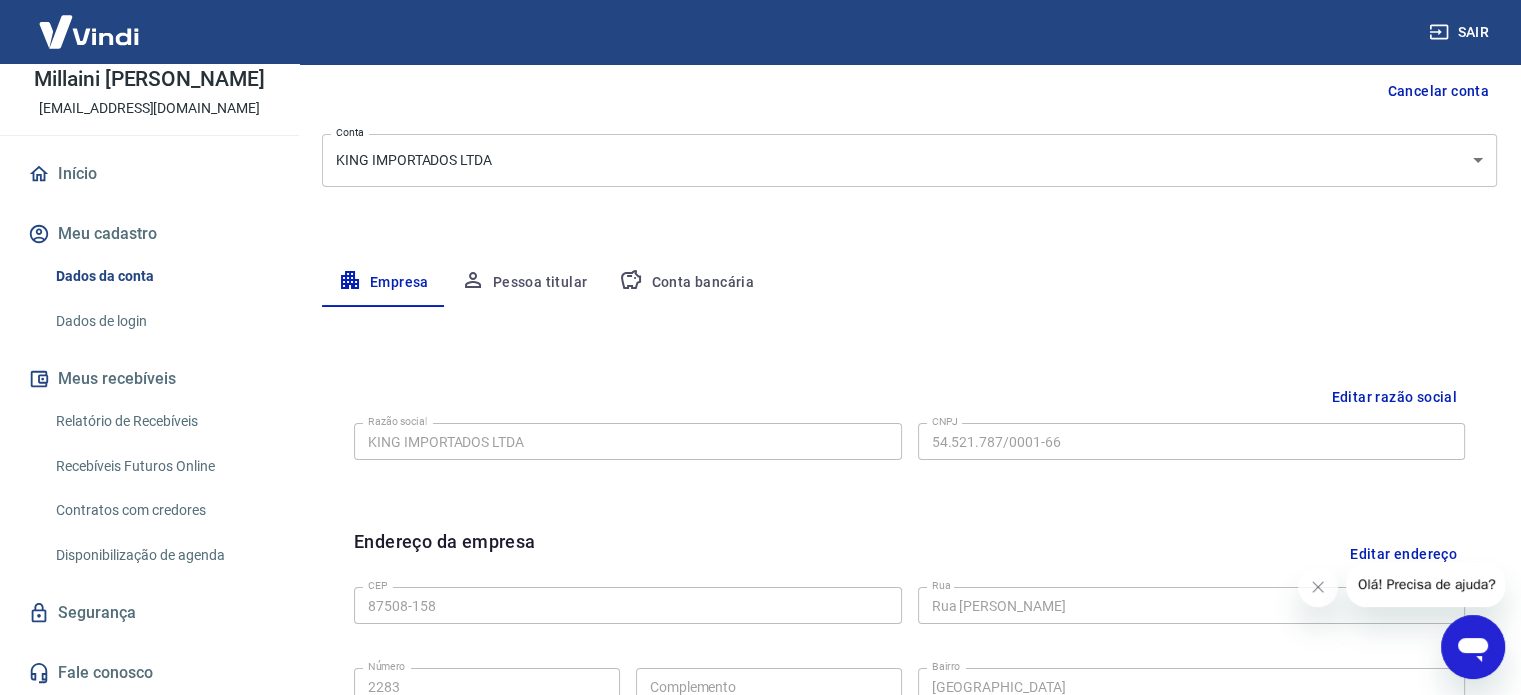 click on "Editar razão social" at bounding box center (1394, 397) 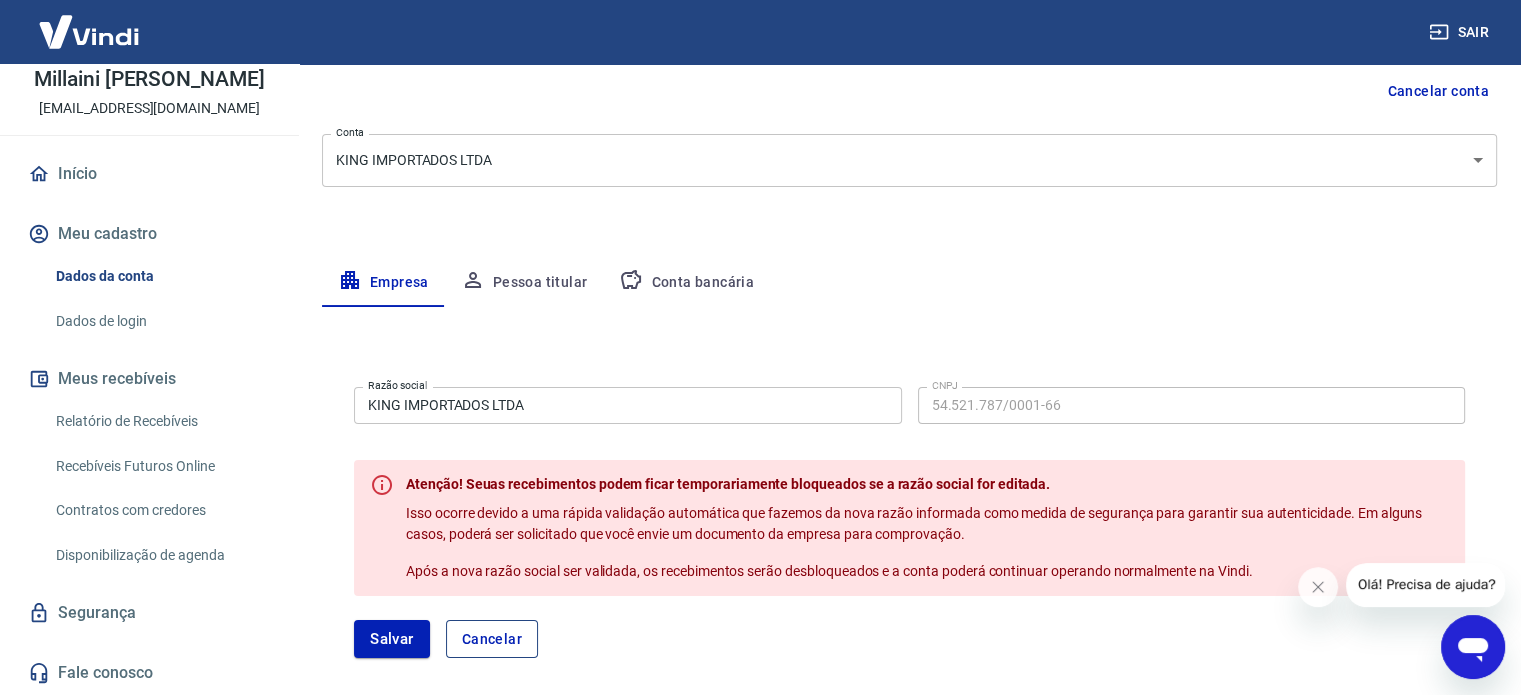click on "Cancelar" at bounding box center [492, 639] 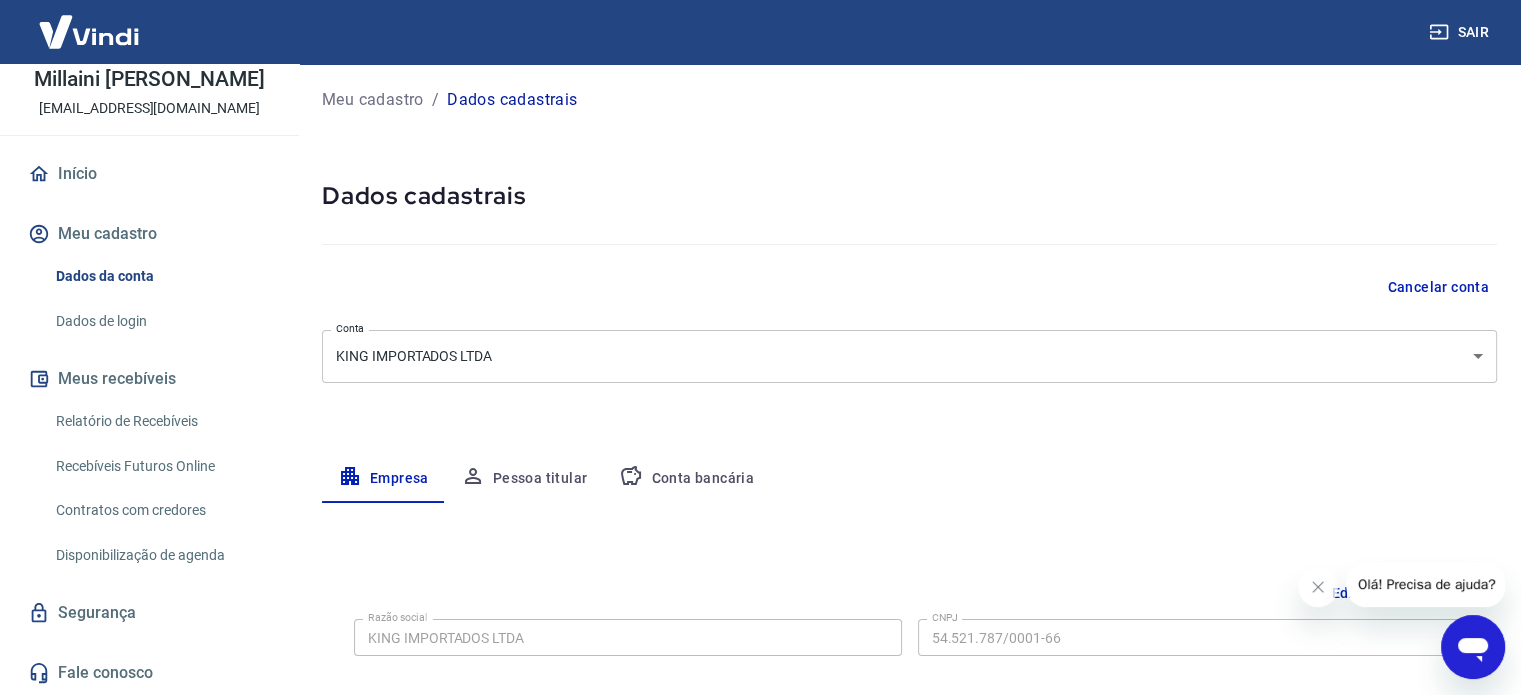 scroll, scrollTop: 0, scrollLeft: 0, axis: both 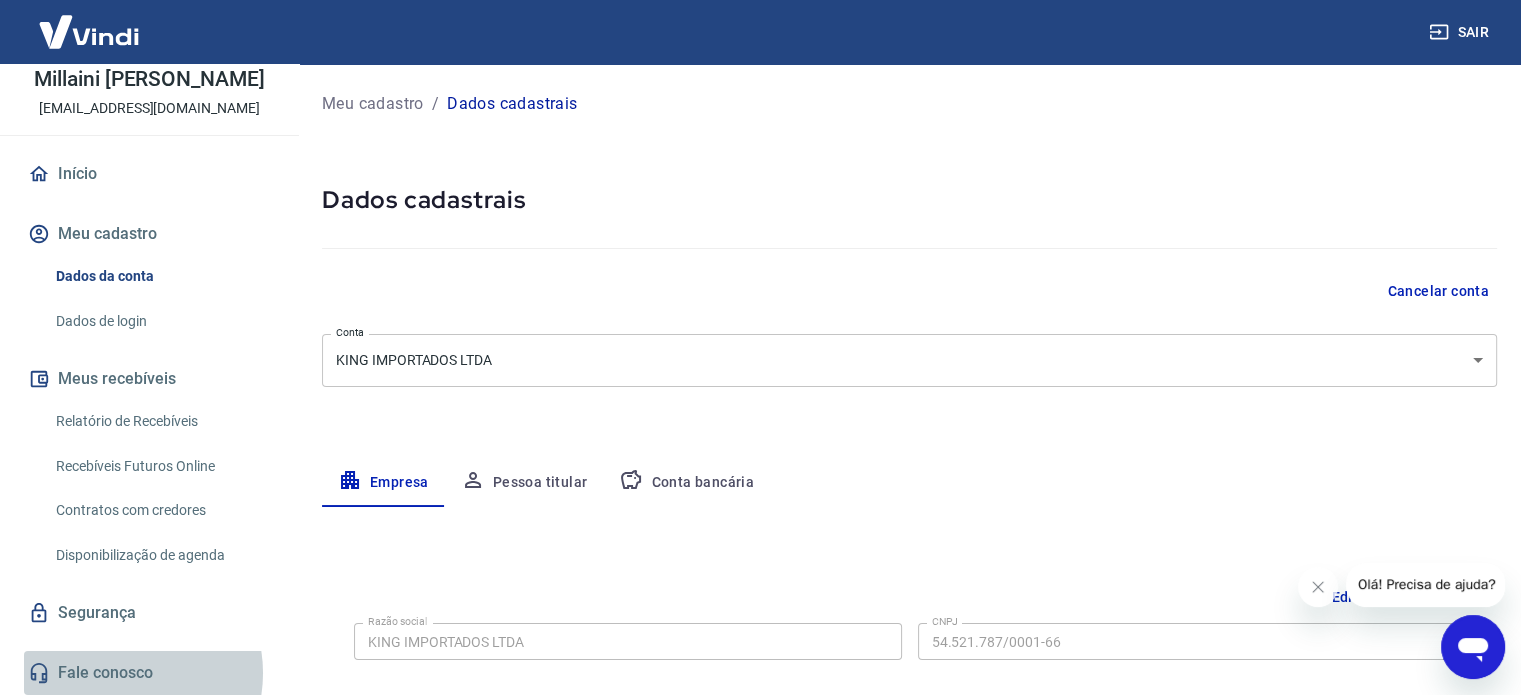 click on "Fale conosco" at bounding box center [149, 673] 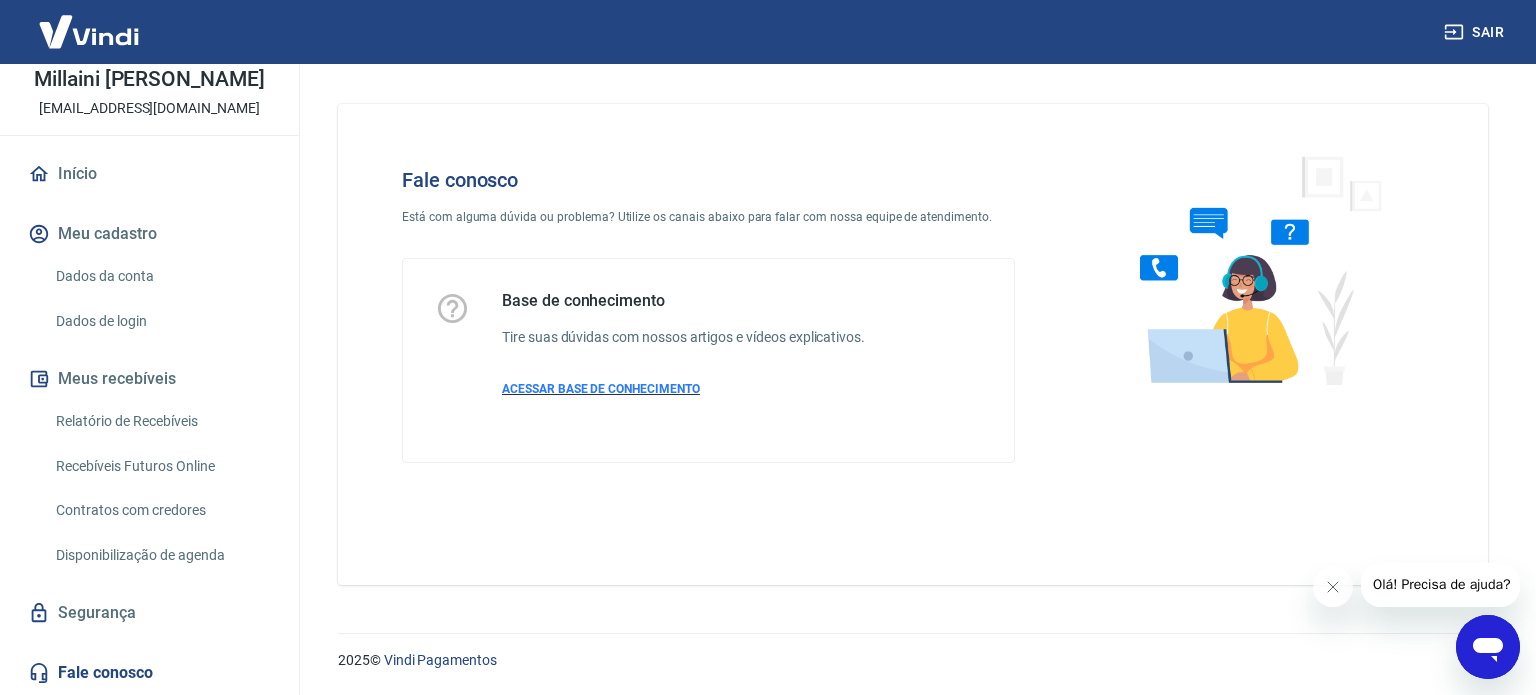 click on "ACESSAR BASE DE CONHECIMENTO" at bounding box center [601, 389] 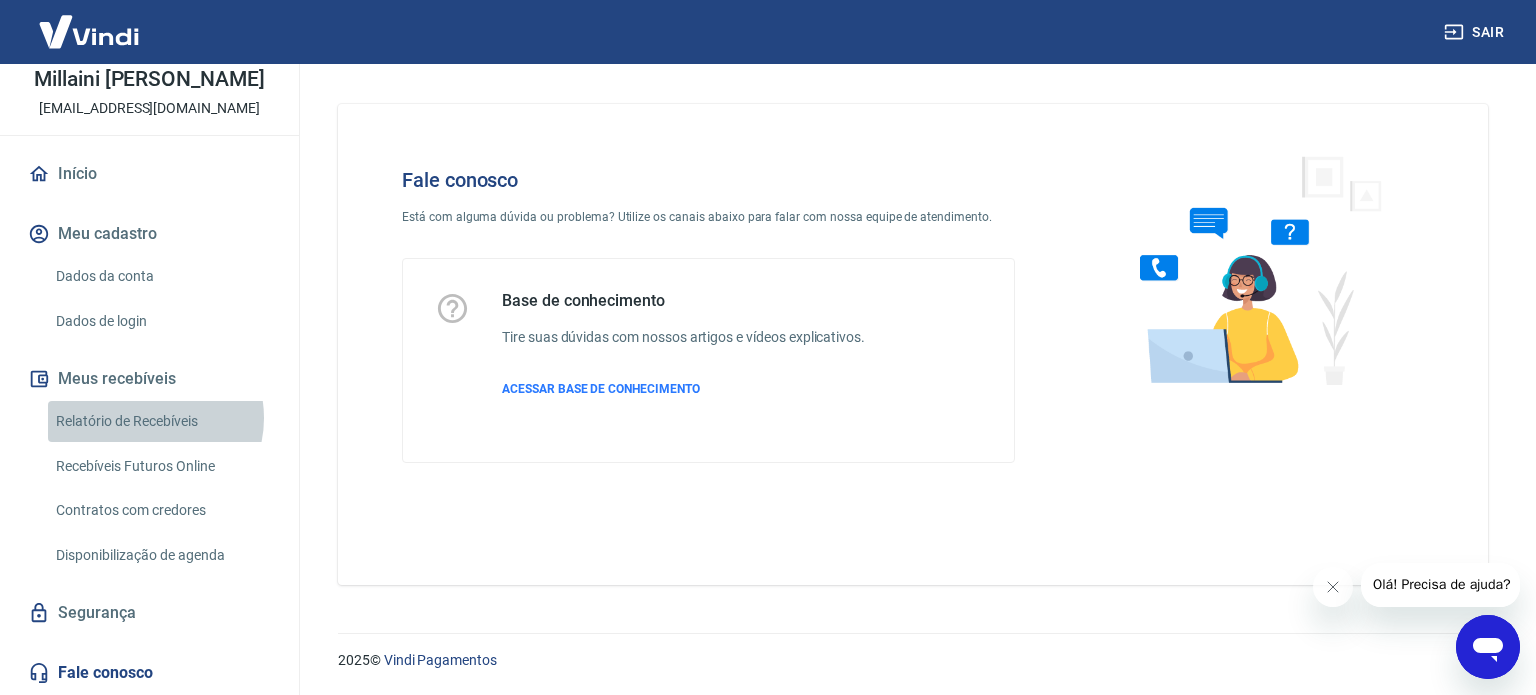click on "Relatório de Recebíveis" at bounding box center [161, 421] 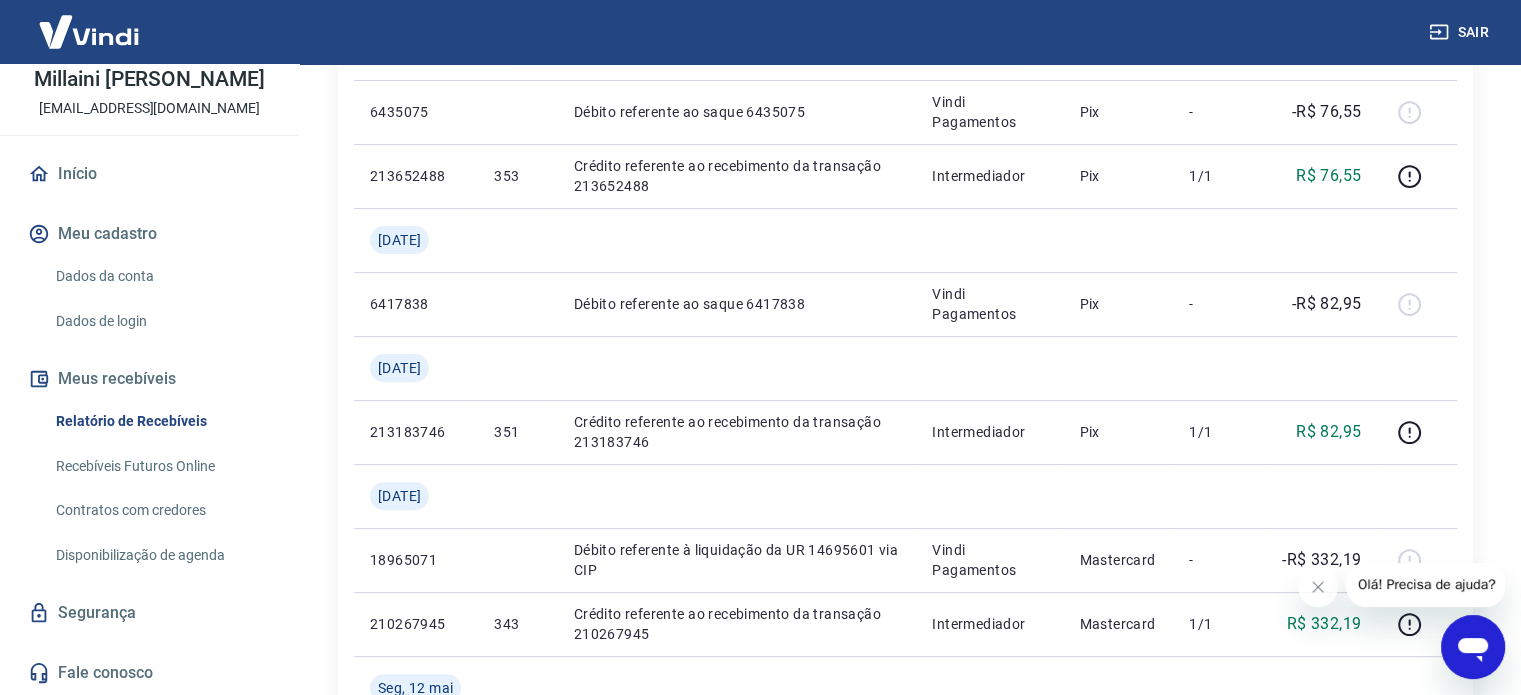 scroll, scrollTop: 600, scrollLeft: 0, axis: vertical 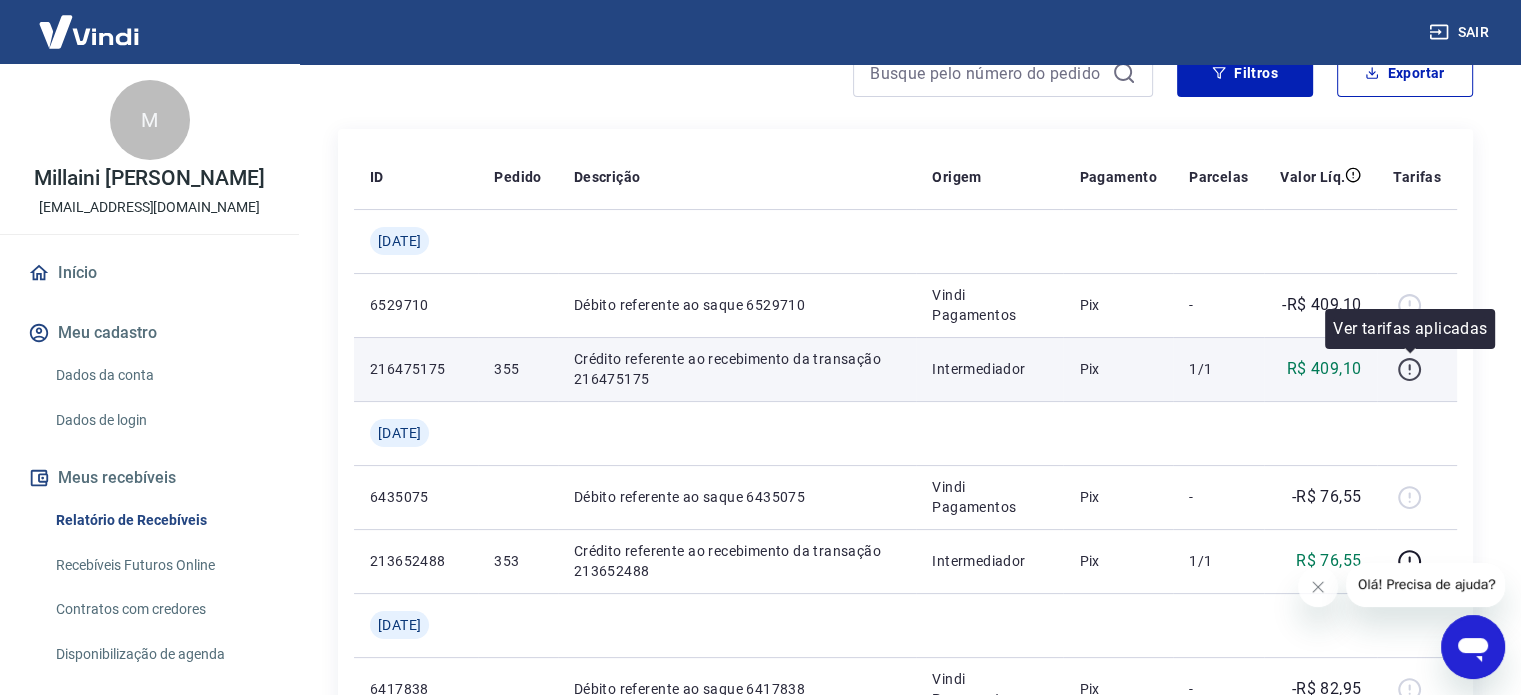 click 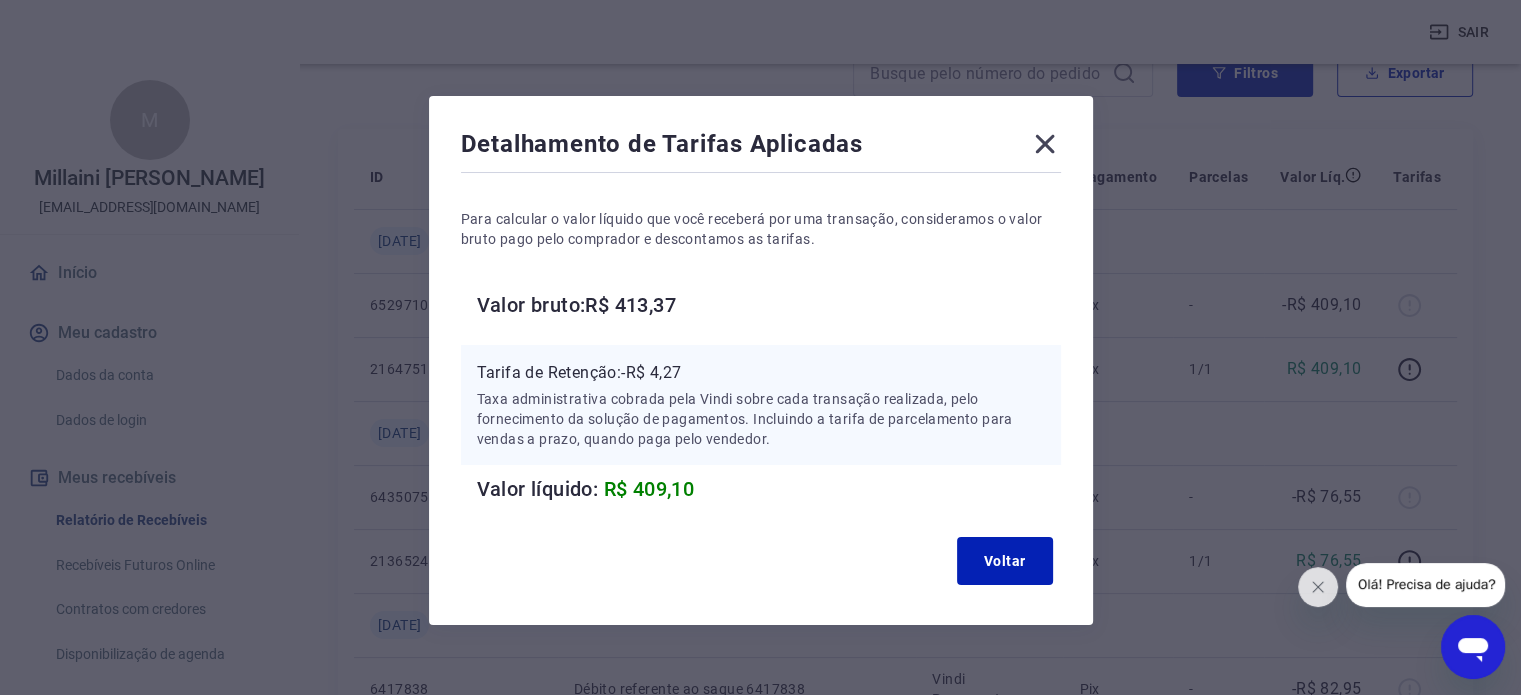 click 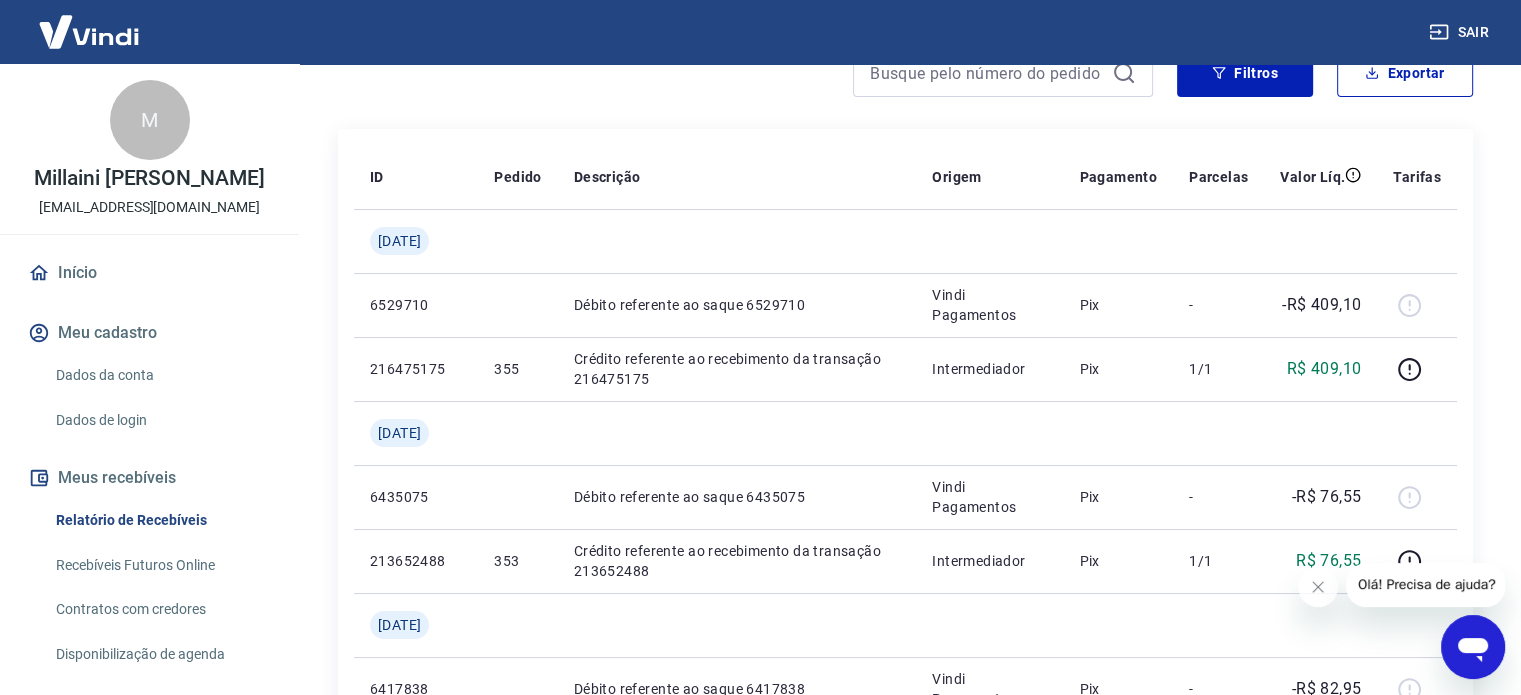 click 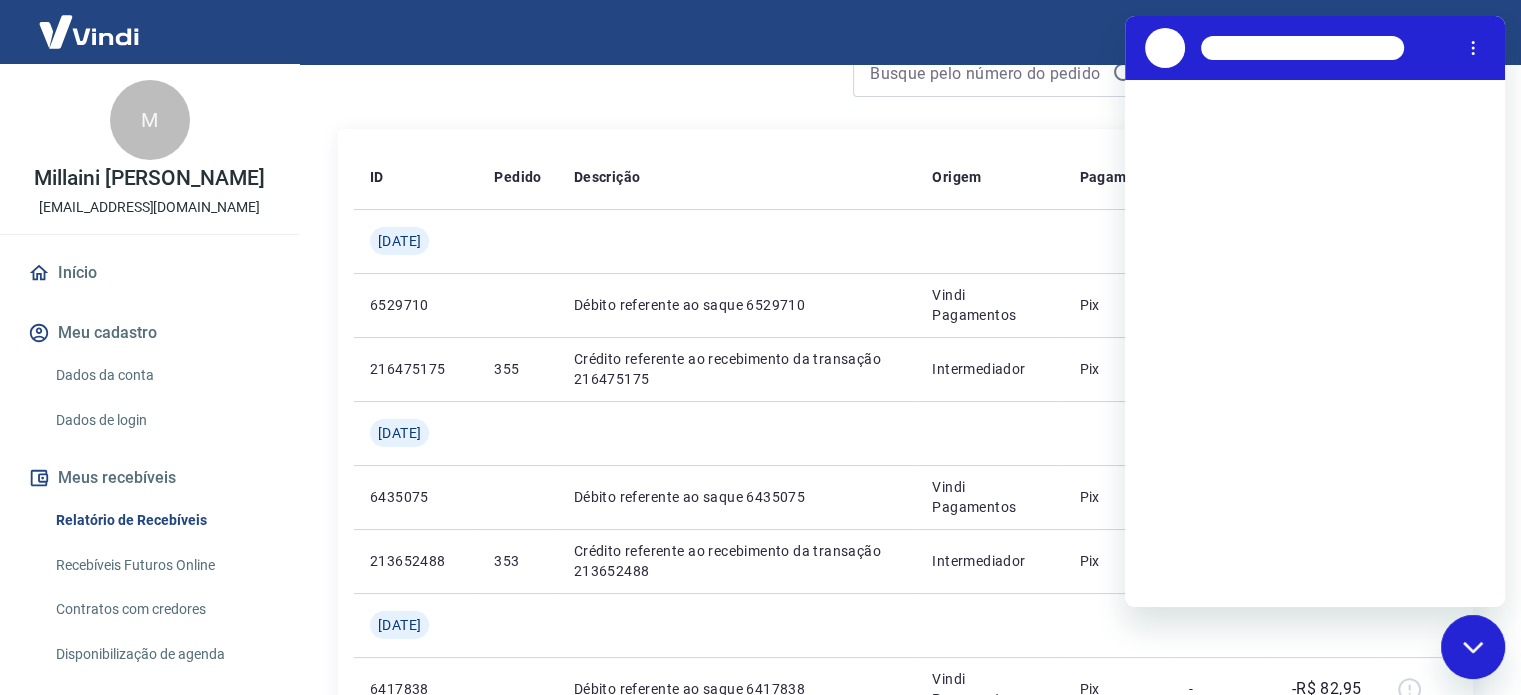 scroll, scrollTop: 0, scrollLeft: 0, axis: both 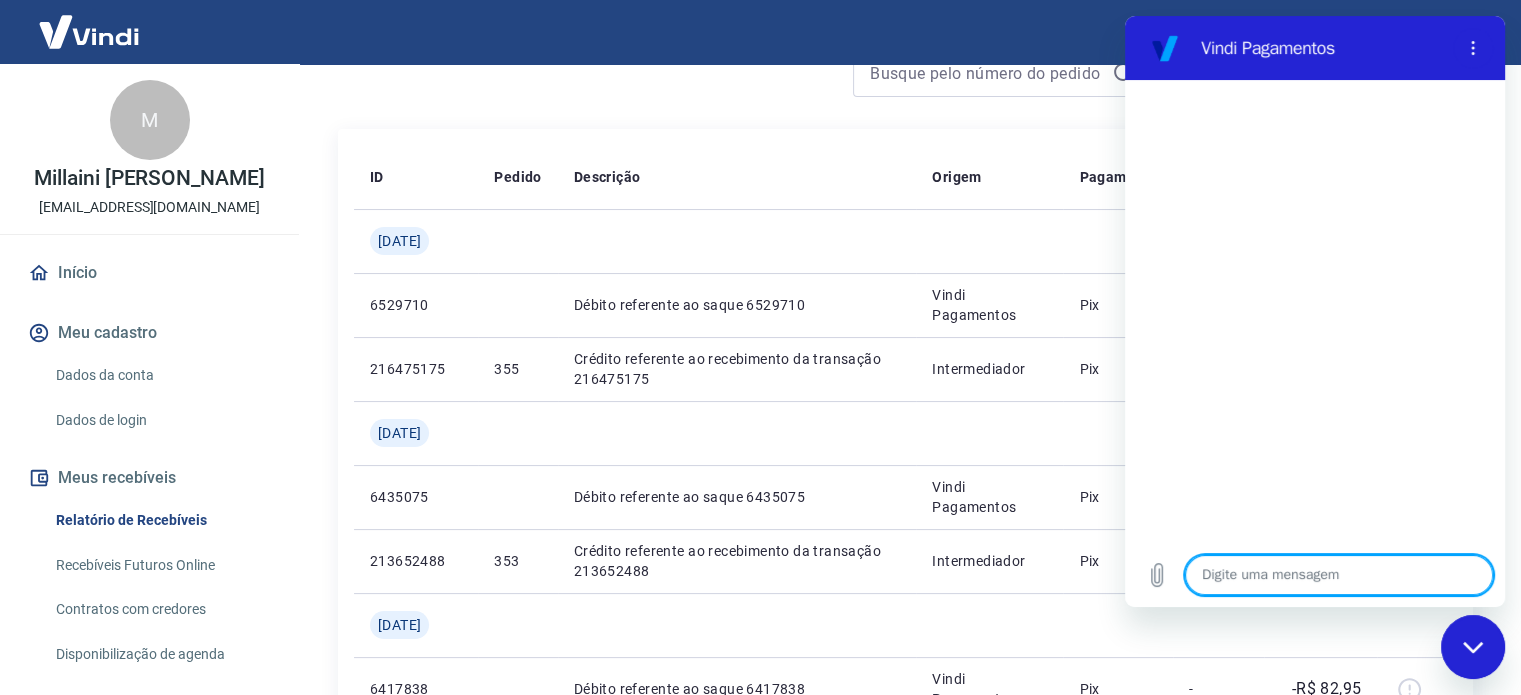 click at bounding box center (1339, 575) 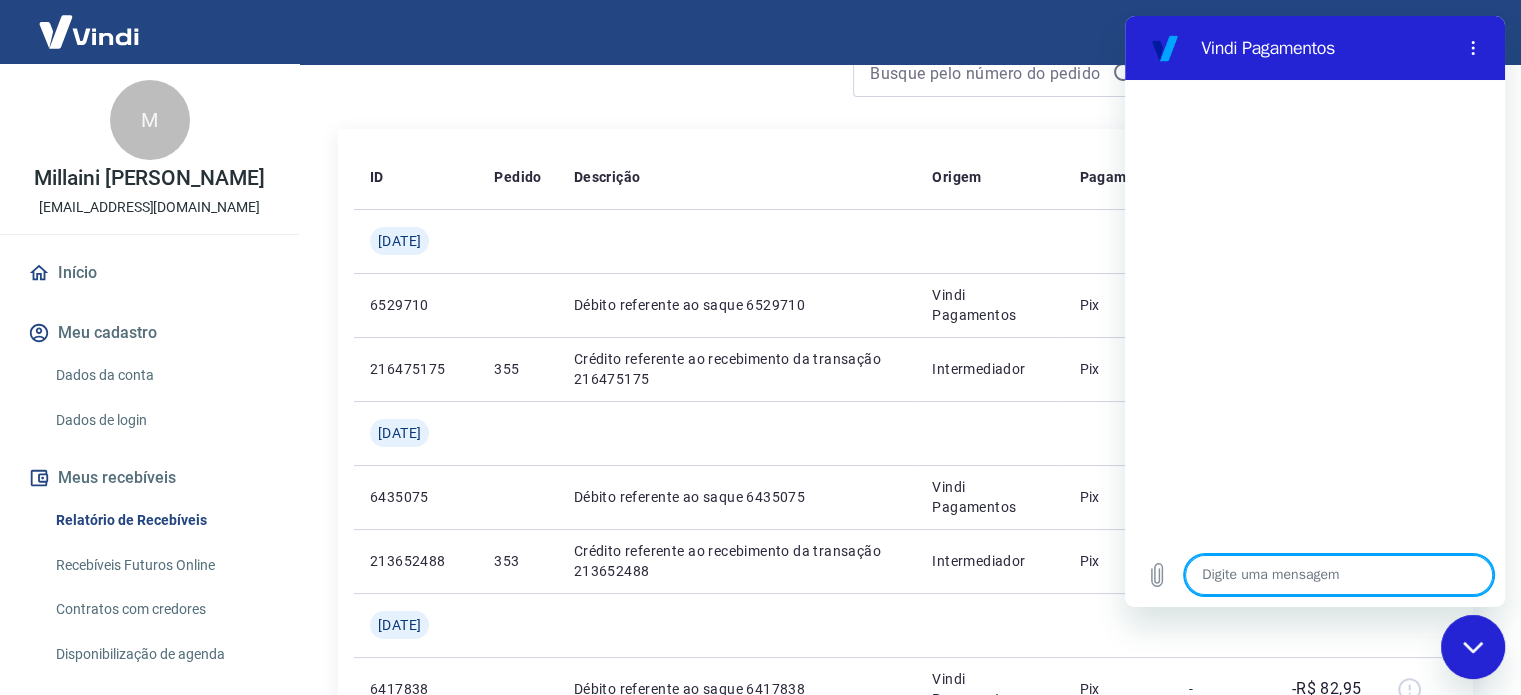 type on "o" 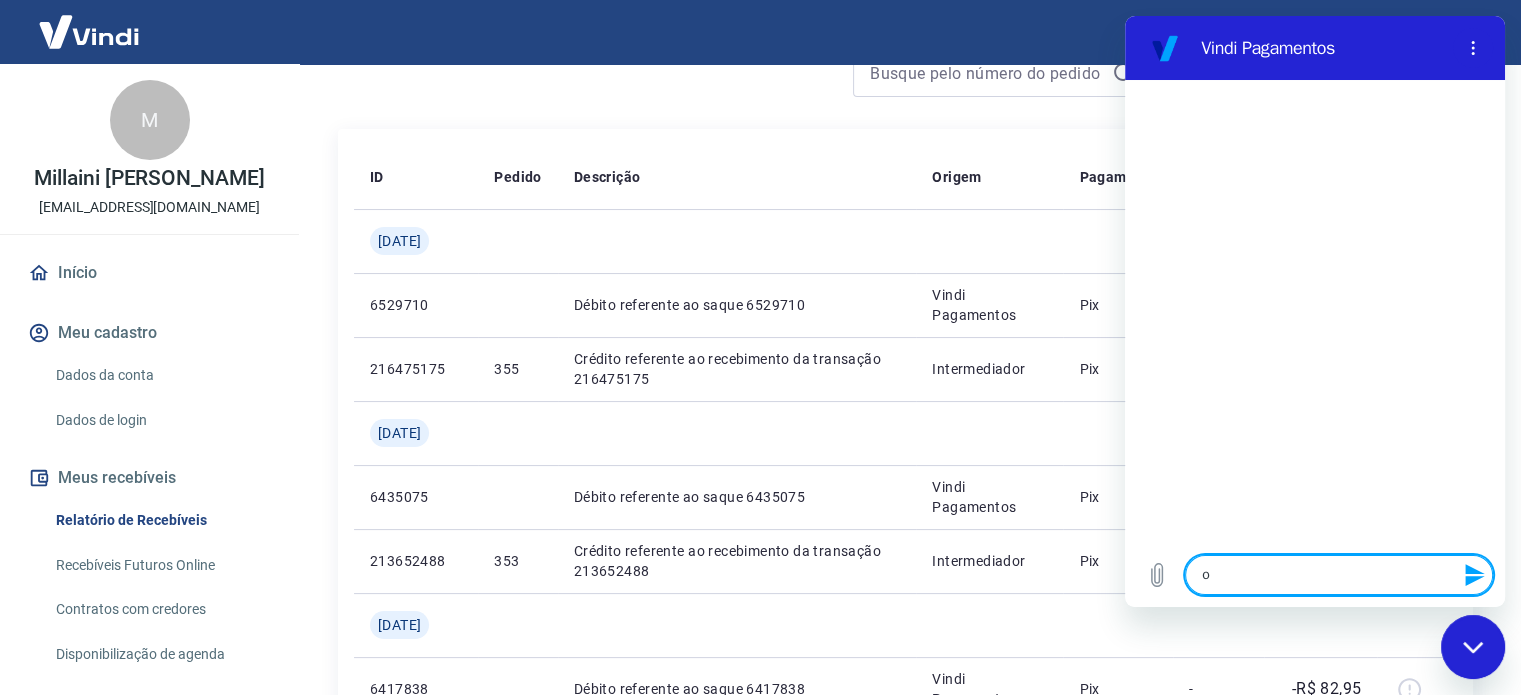 type on "oi" 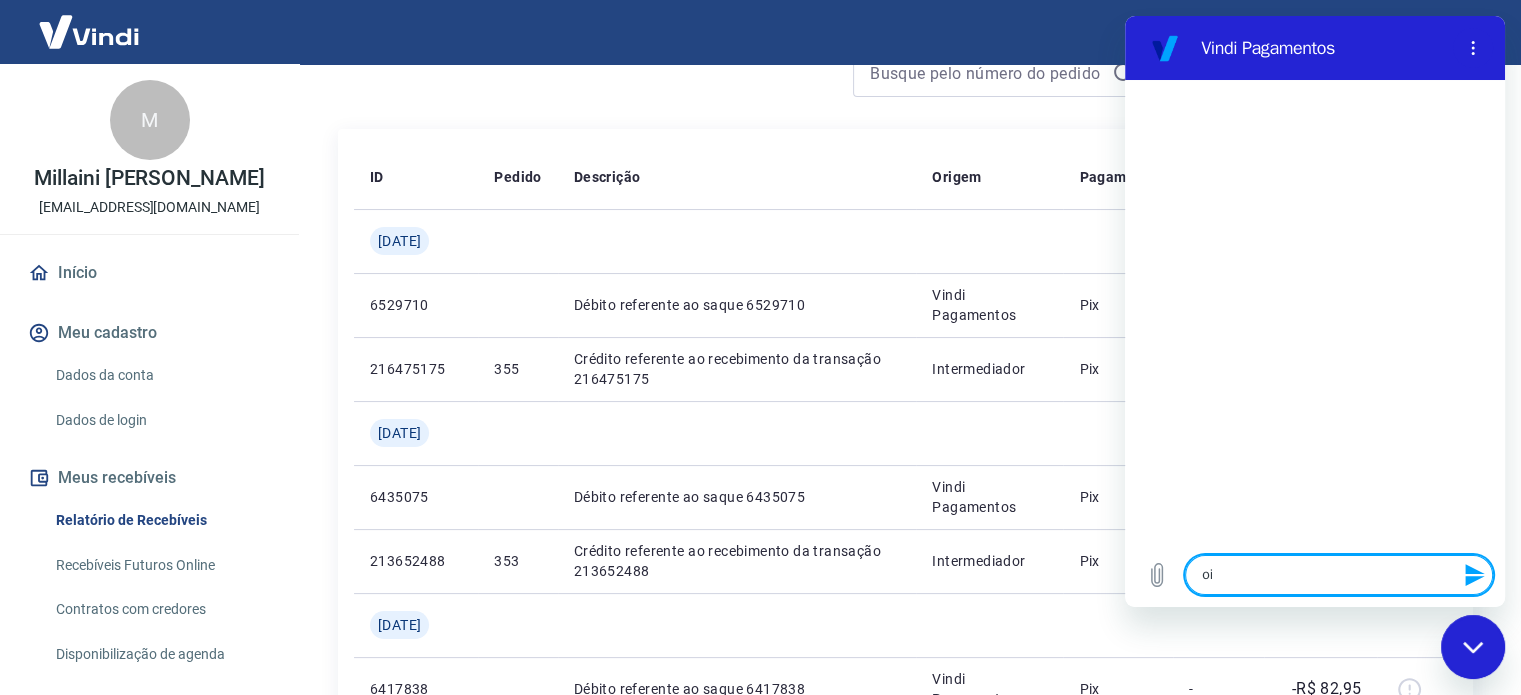 type 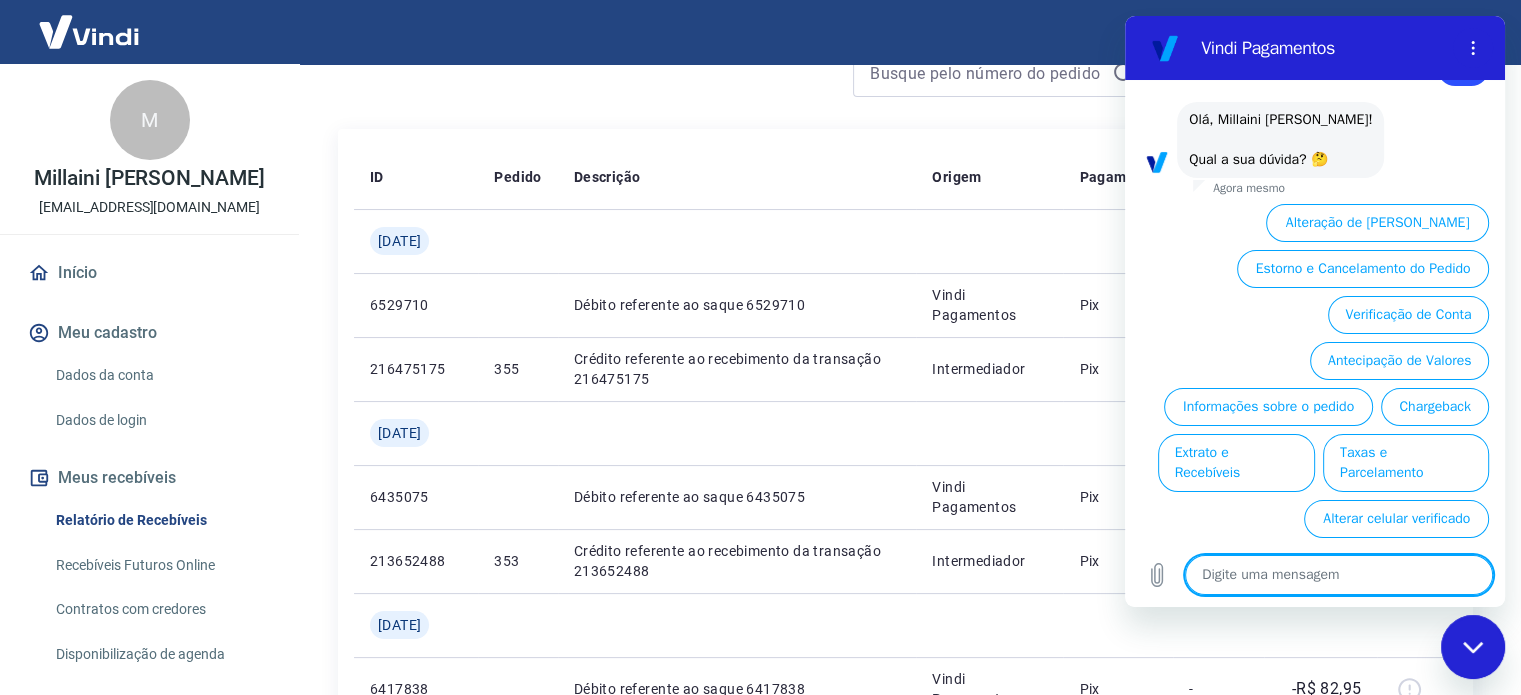 scroll, scrollTop: 90, scrollLeft: 0, axis: vertical 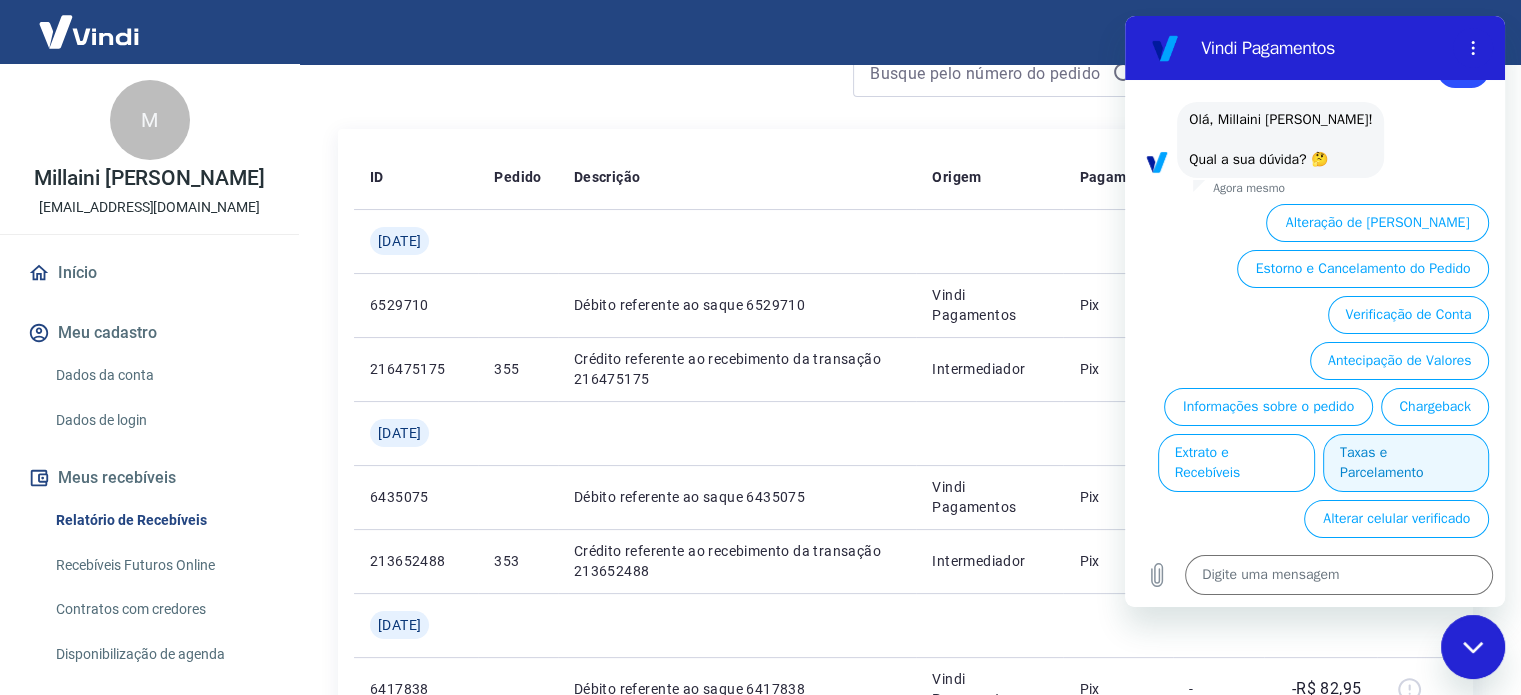 click on "Taxas e Parcelamento" at bounding box center [1406, 463] 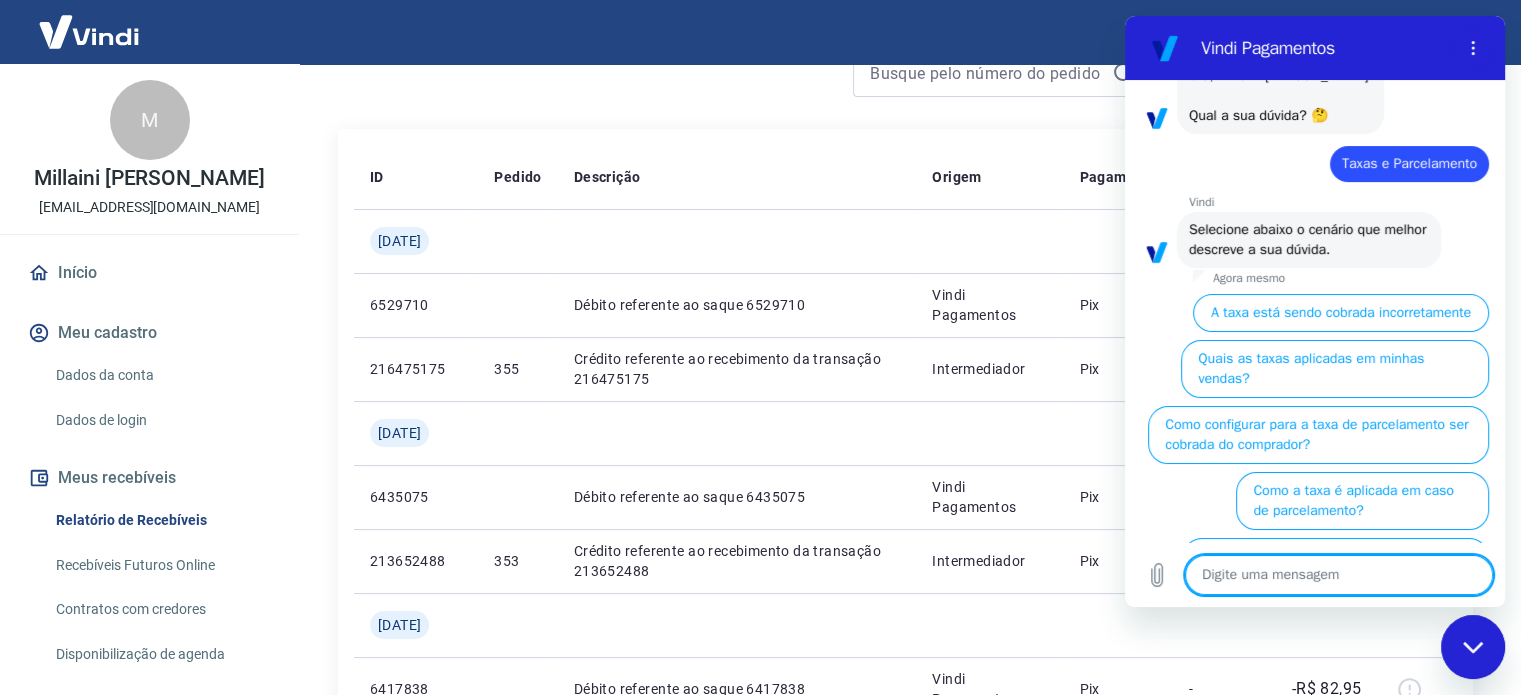 scroll, scrollTop: 128, scrollLeft: 0, axis: vertical 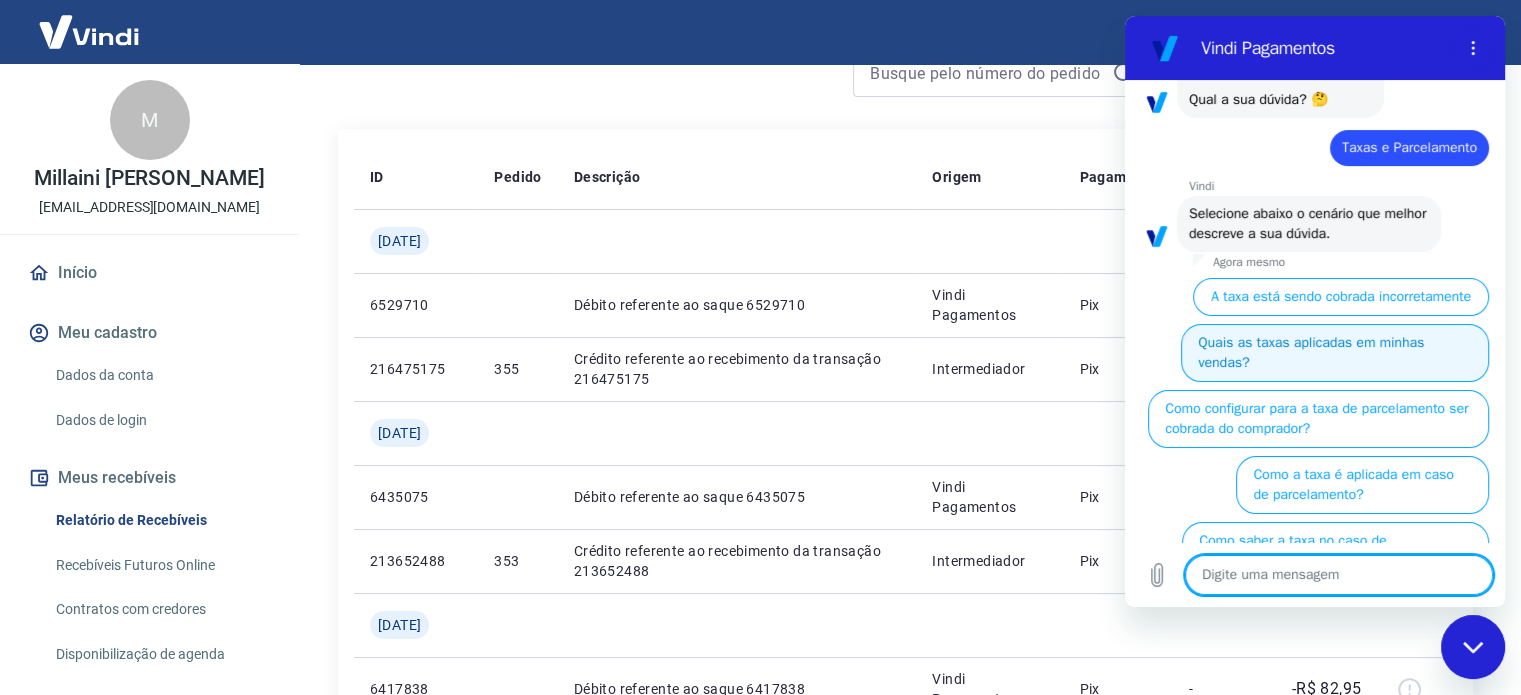 click on "Quais as taxas aplicadas em minhas vendas?" at bounding box center (1335, 353) 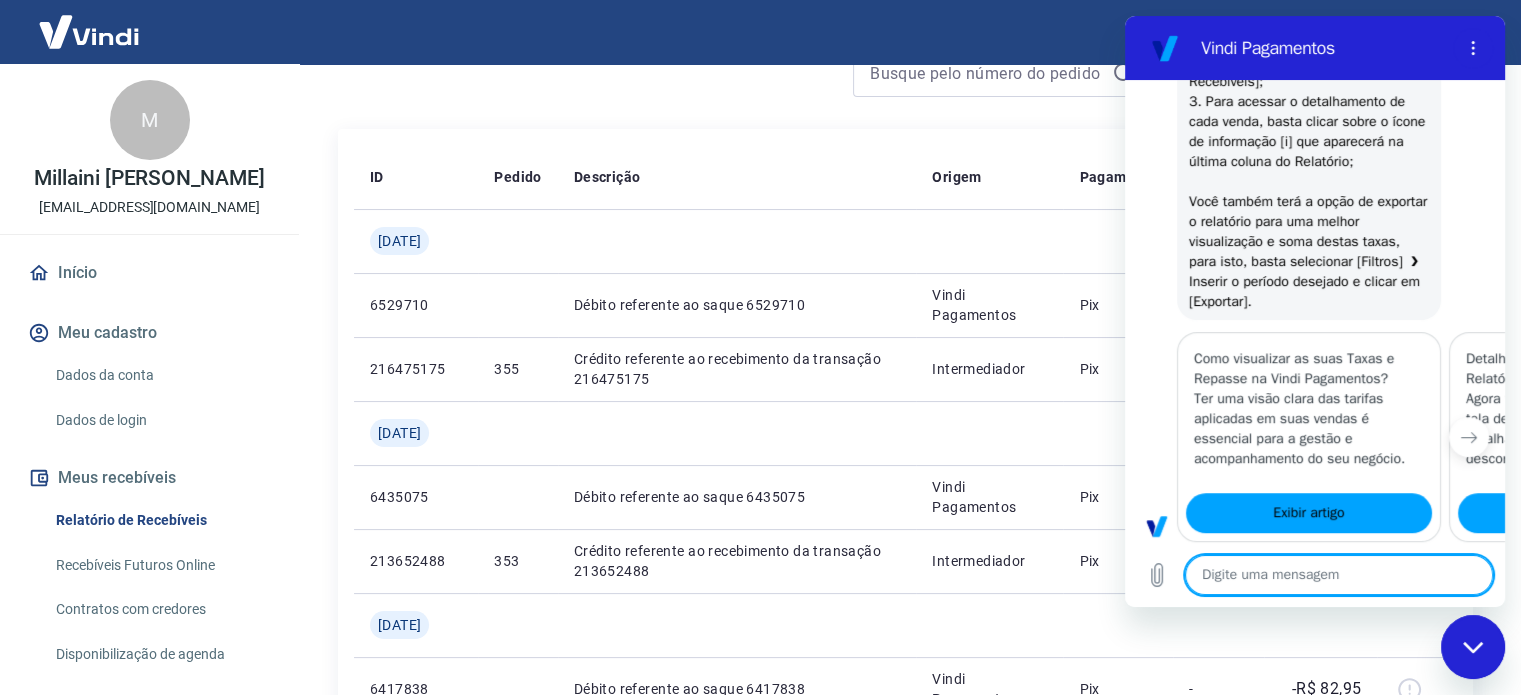 type on "x" 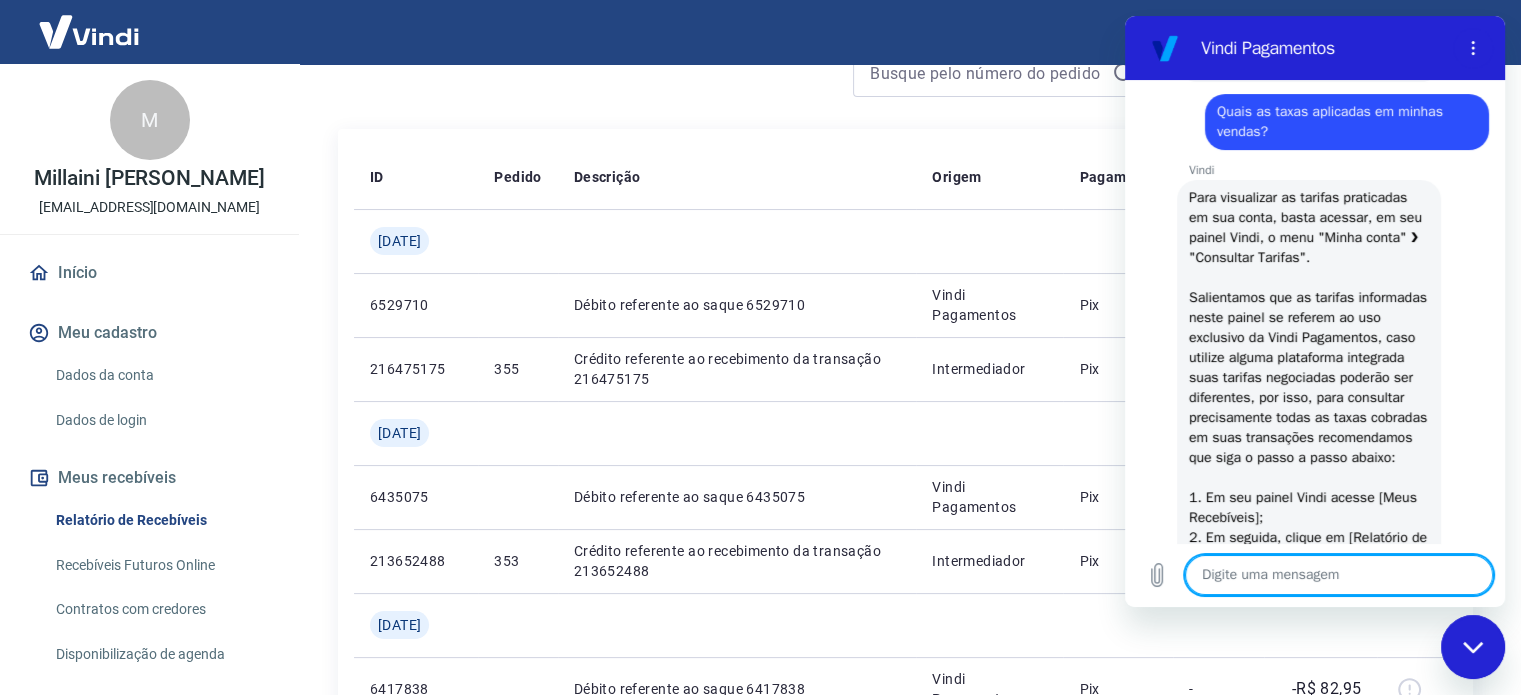 scroll, scrollTop: 232, scrollLeft: 0, axis: vertical 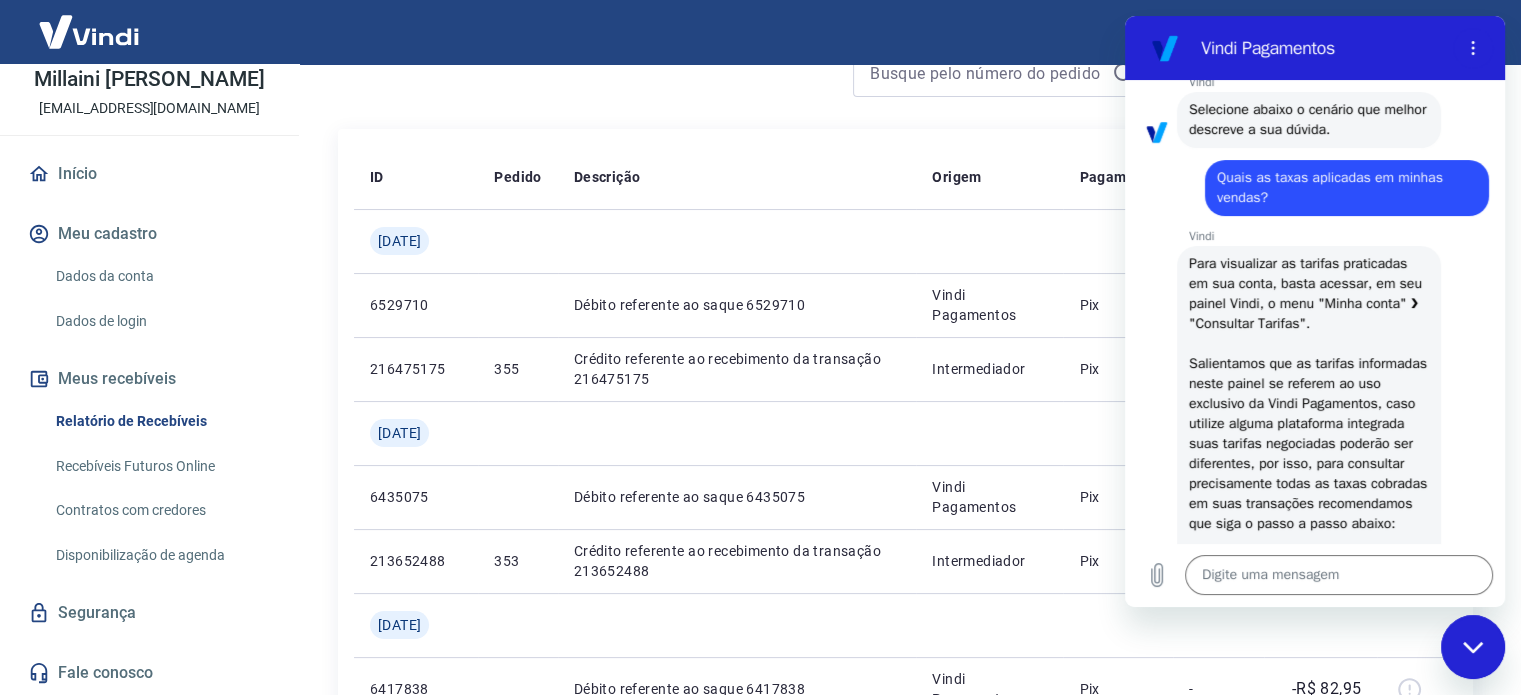 click on "Dados da conta" at bounding box center [161, 276] 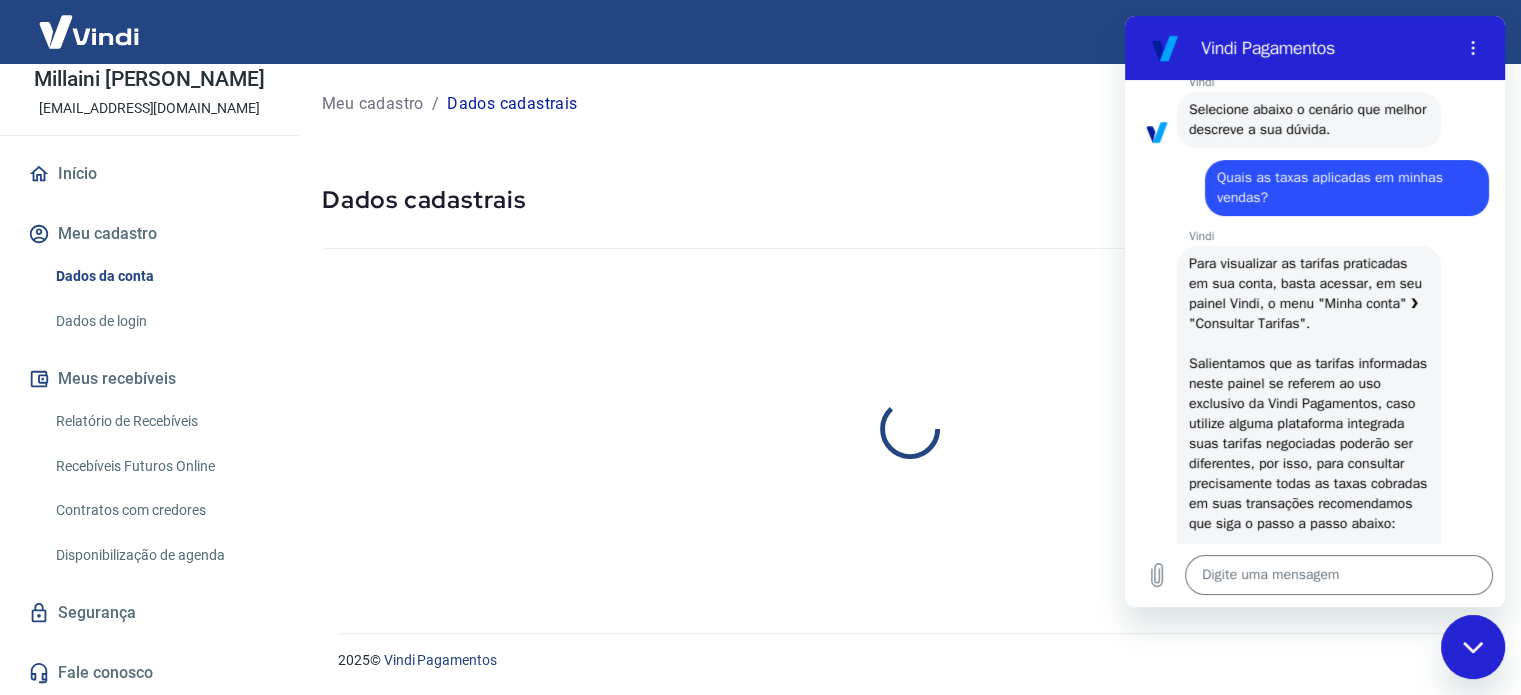 scroll, scrollTop: 0, scrollLeft: 0, axis: both 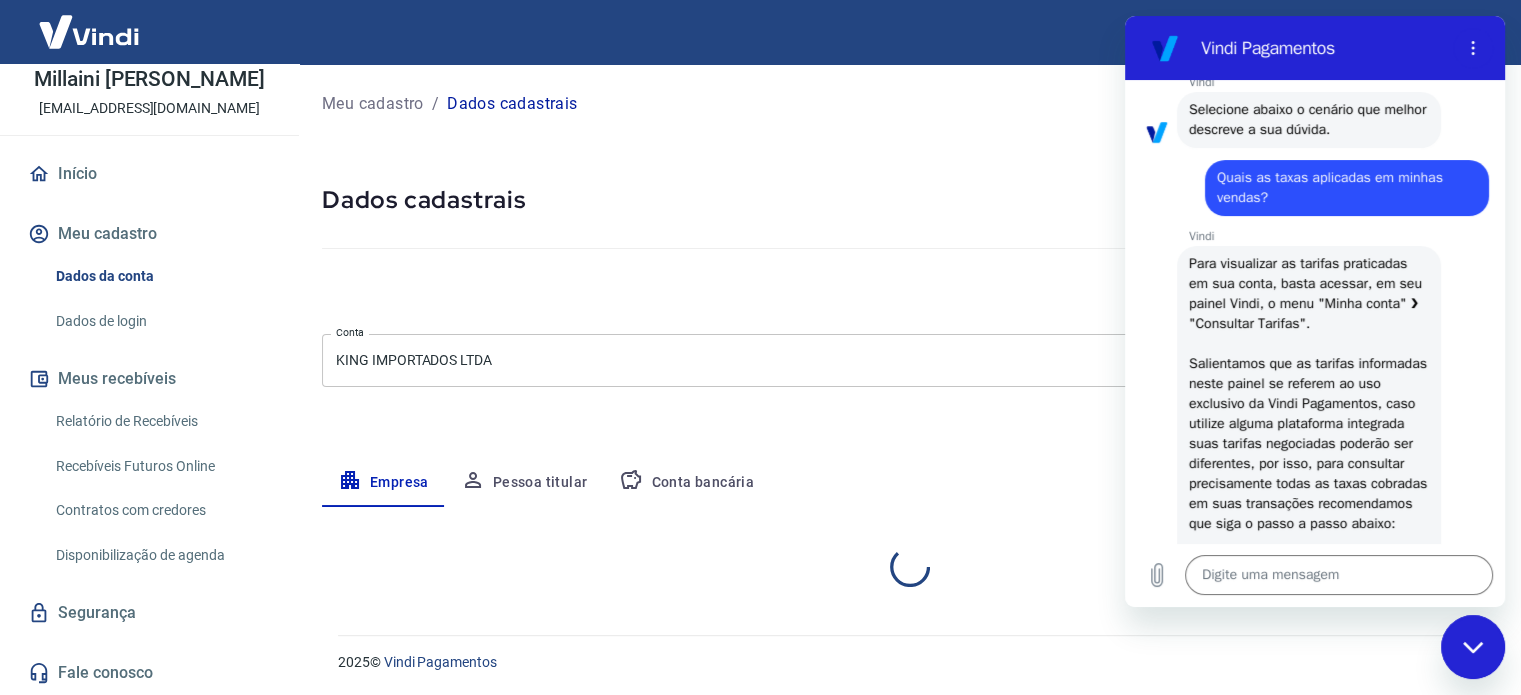 select on "PR" 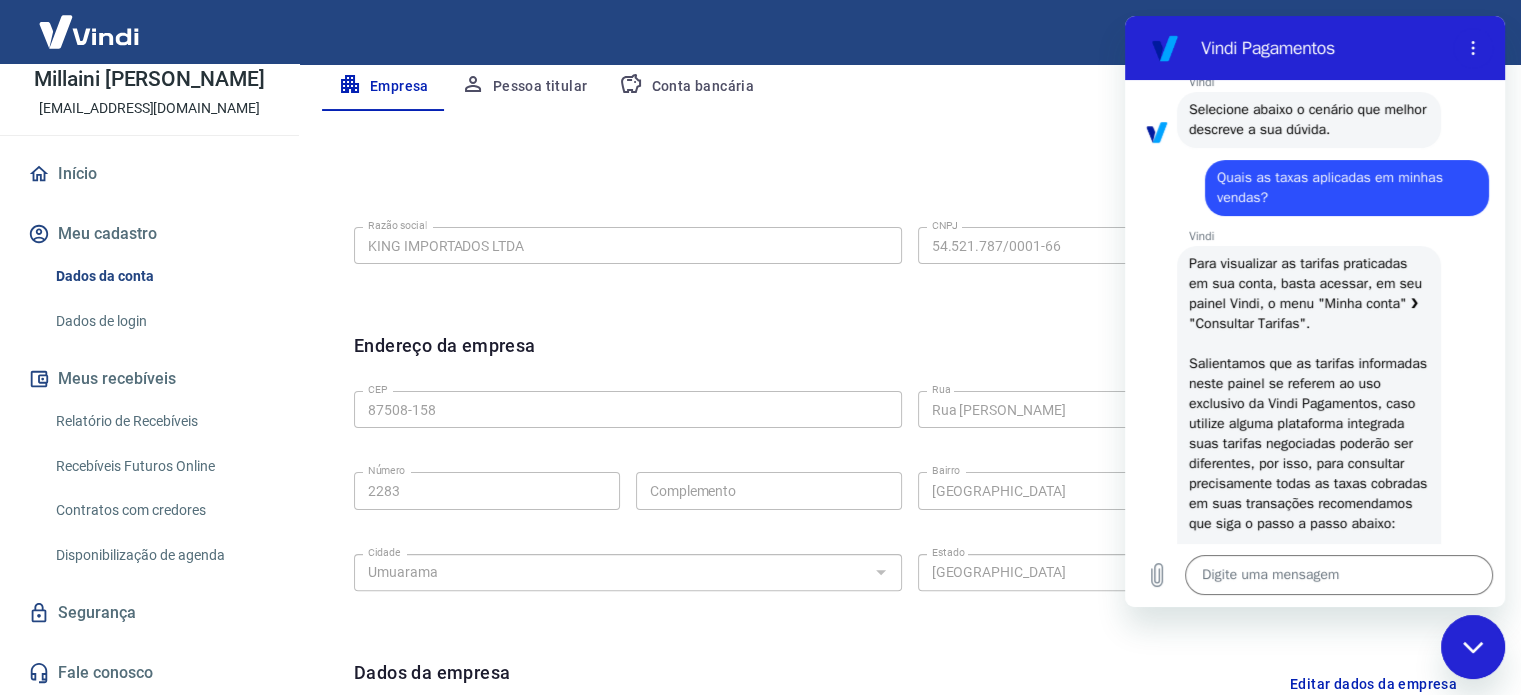 scroll, scrollTop: 400, scrollLeft: 0, axis: vertical 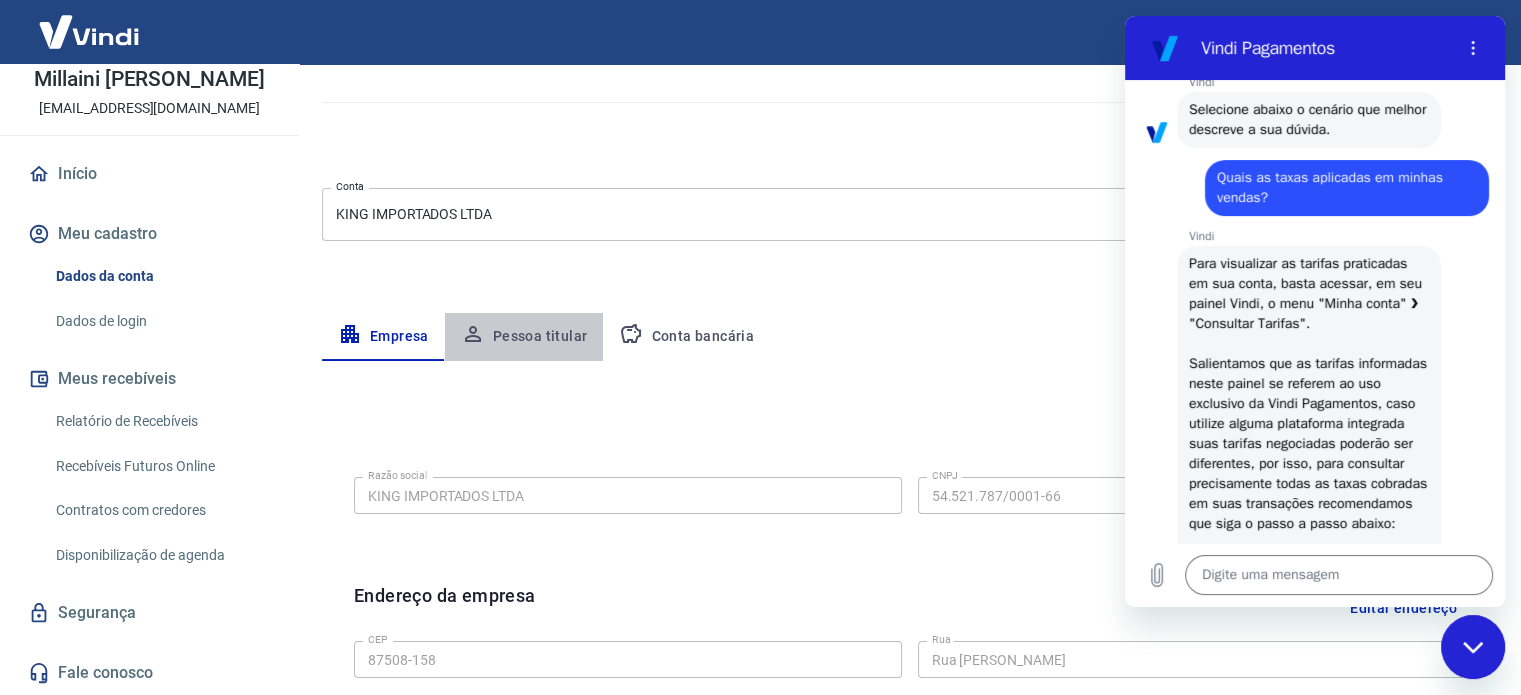 click on "Pessoa titular" at bounding box center [524, 337] 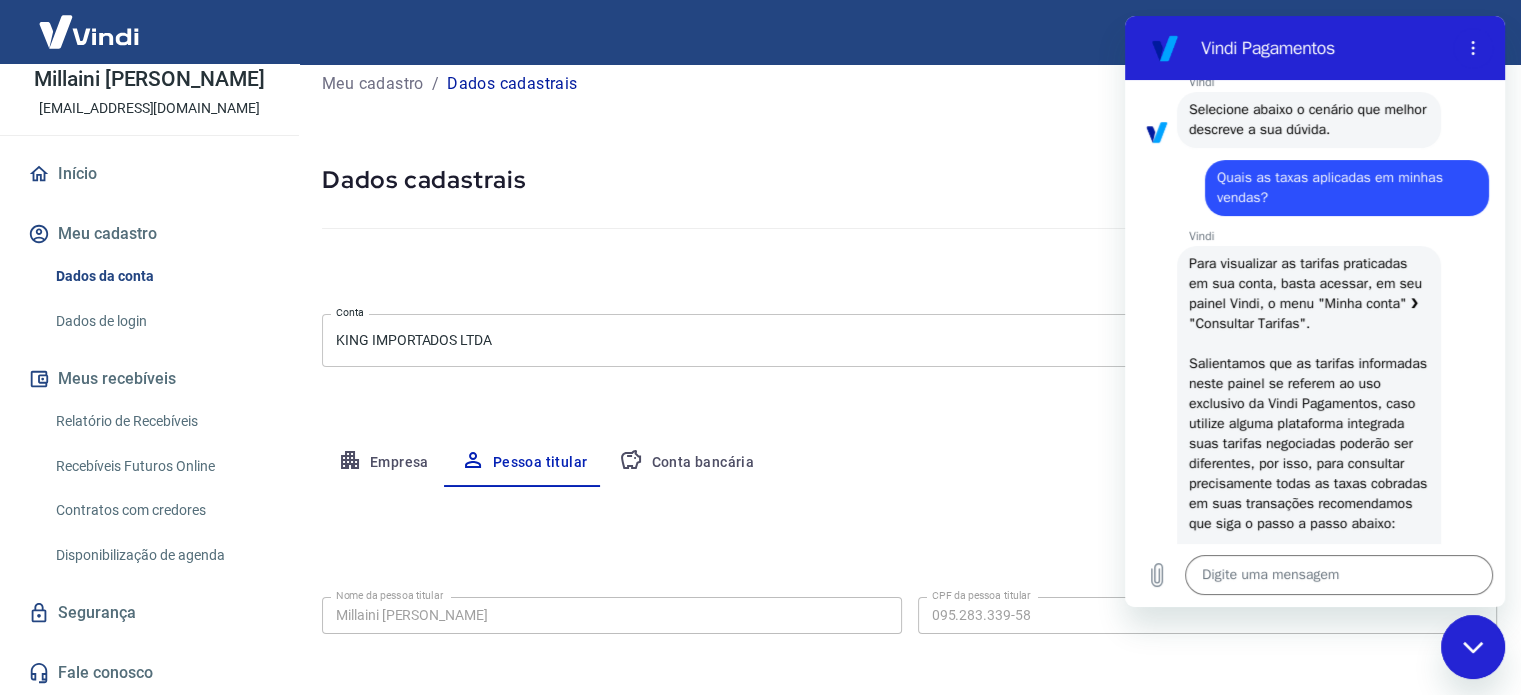 scroll, scrollTop: 104, scrollLeft: 0, axis: vertical 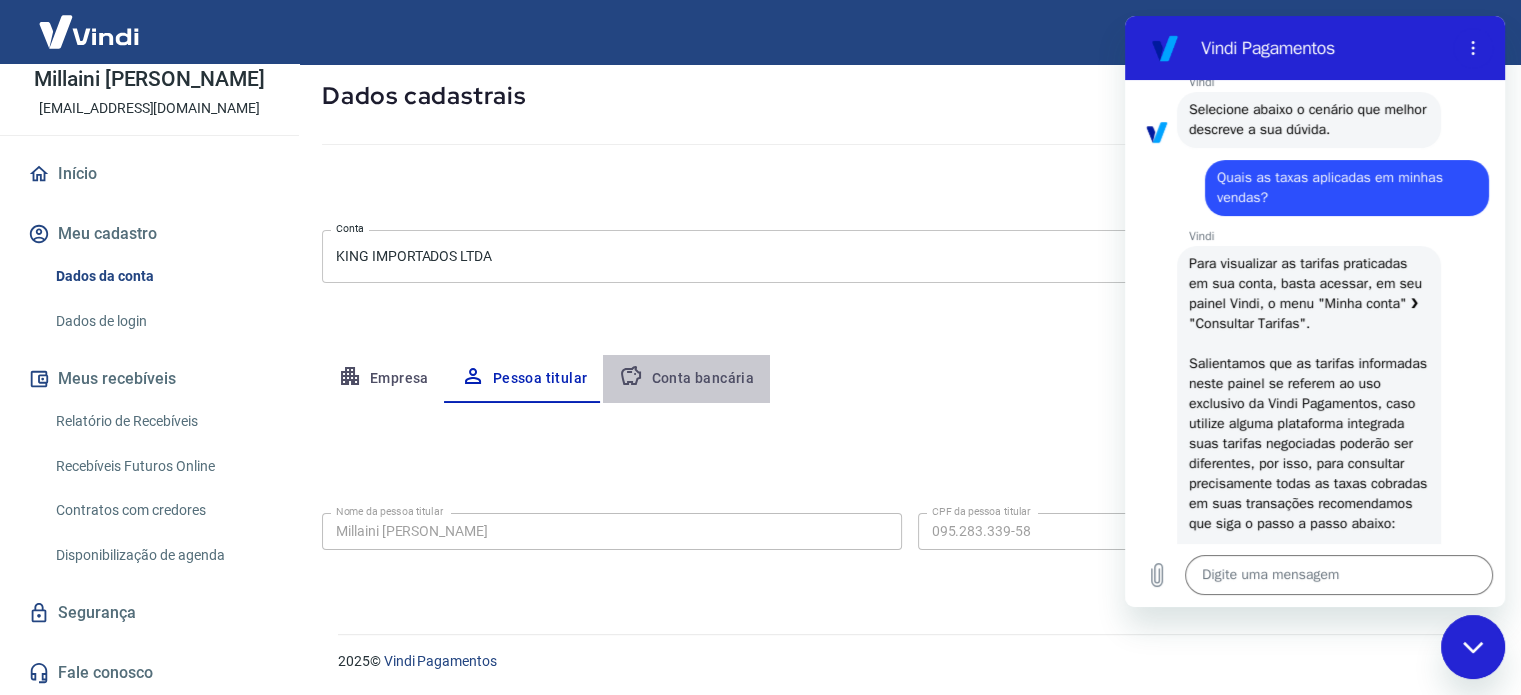 click on "Conta bancária" at bounding box center [686, 379] 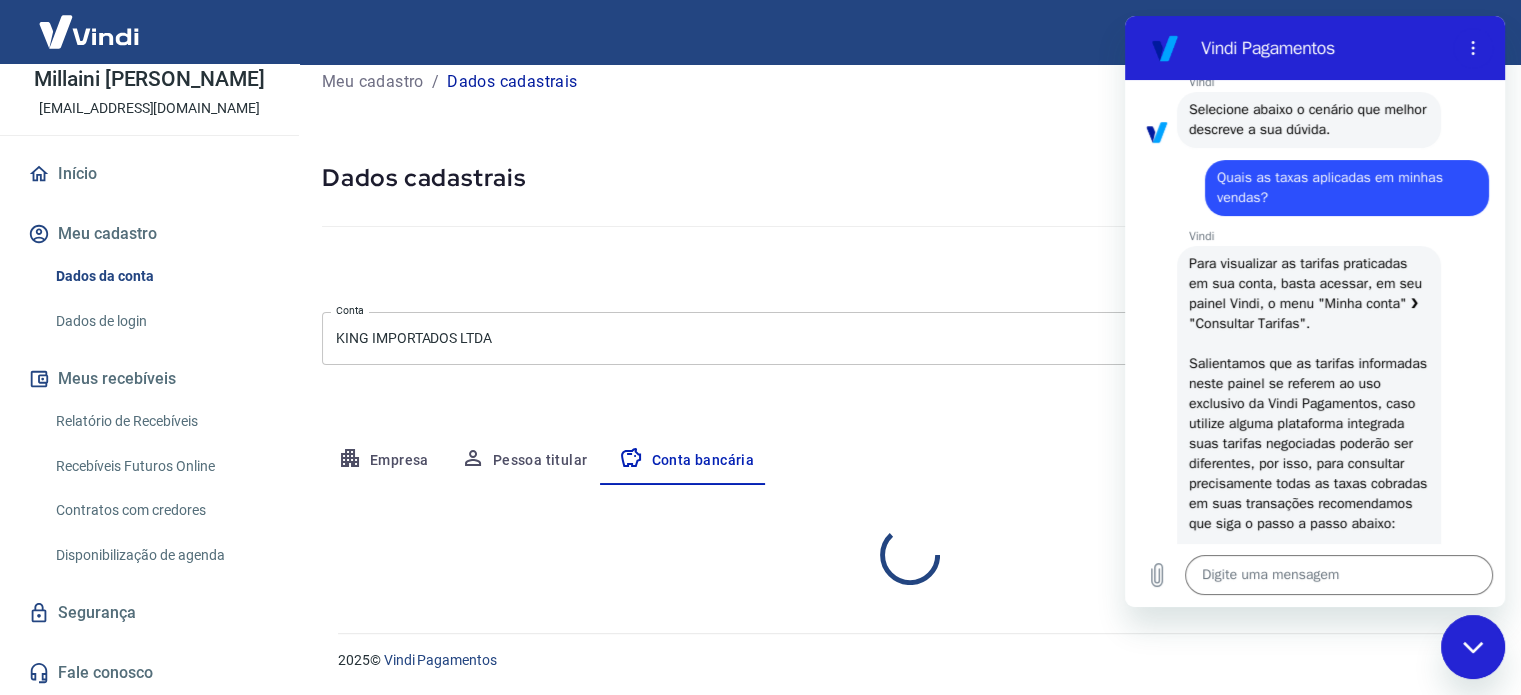select on "1" 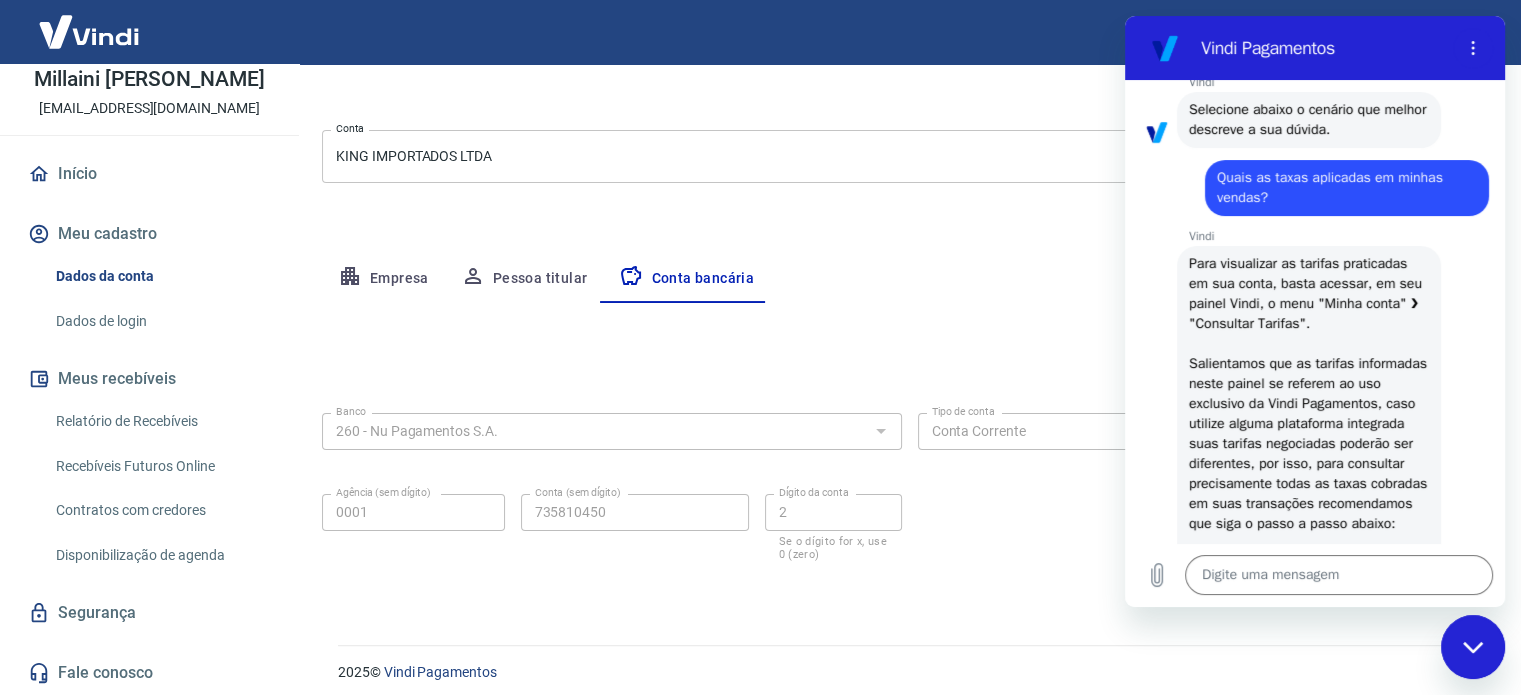 scroll, scrollTop: 215, scrollLeft: 0, axis: vertical 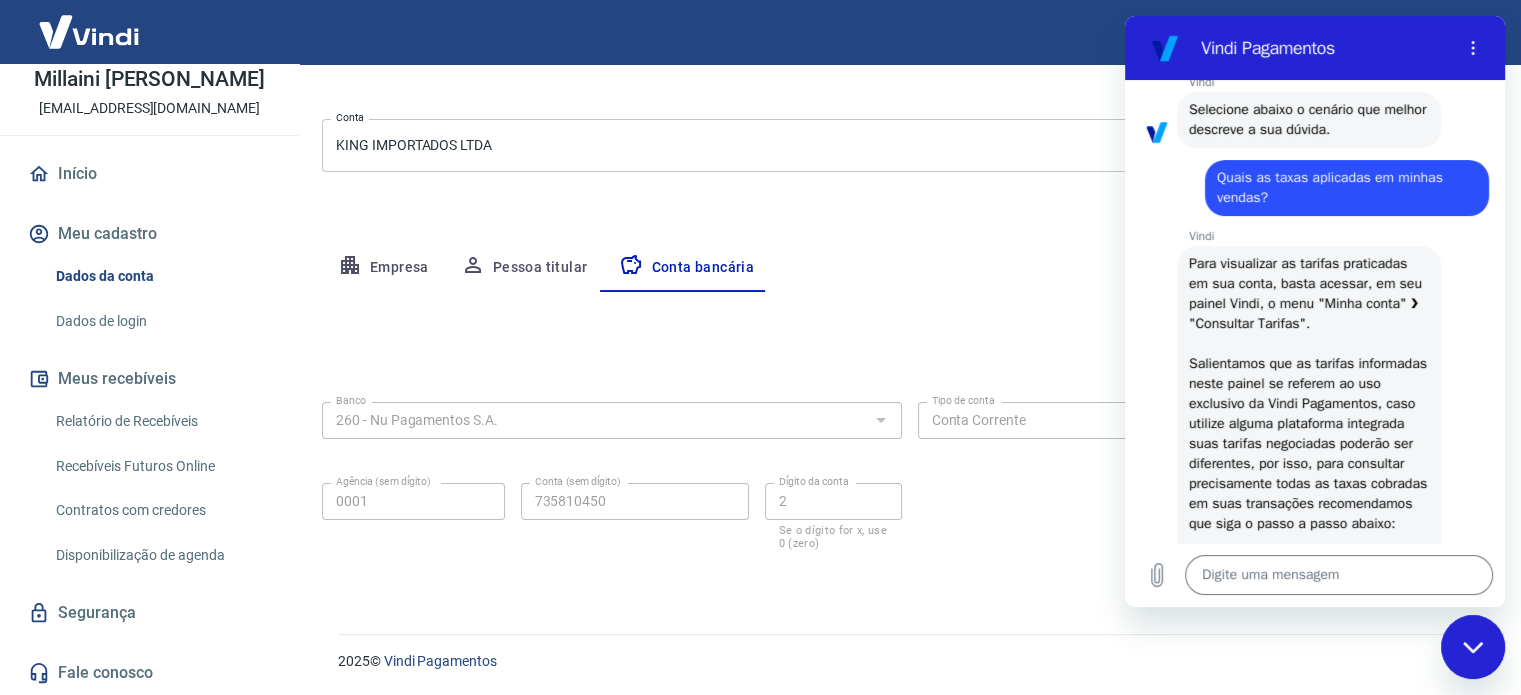 click on "Empresa" at bounding box center [383, 268] 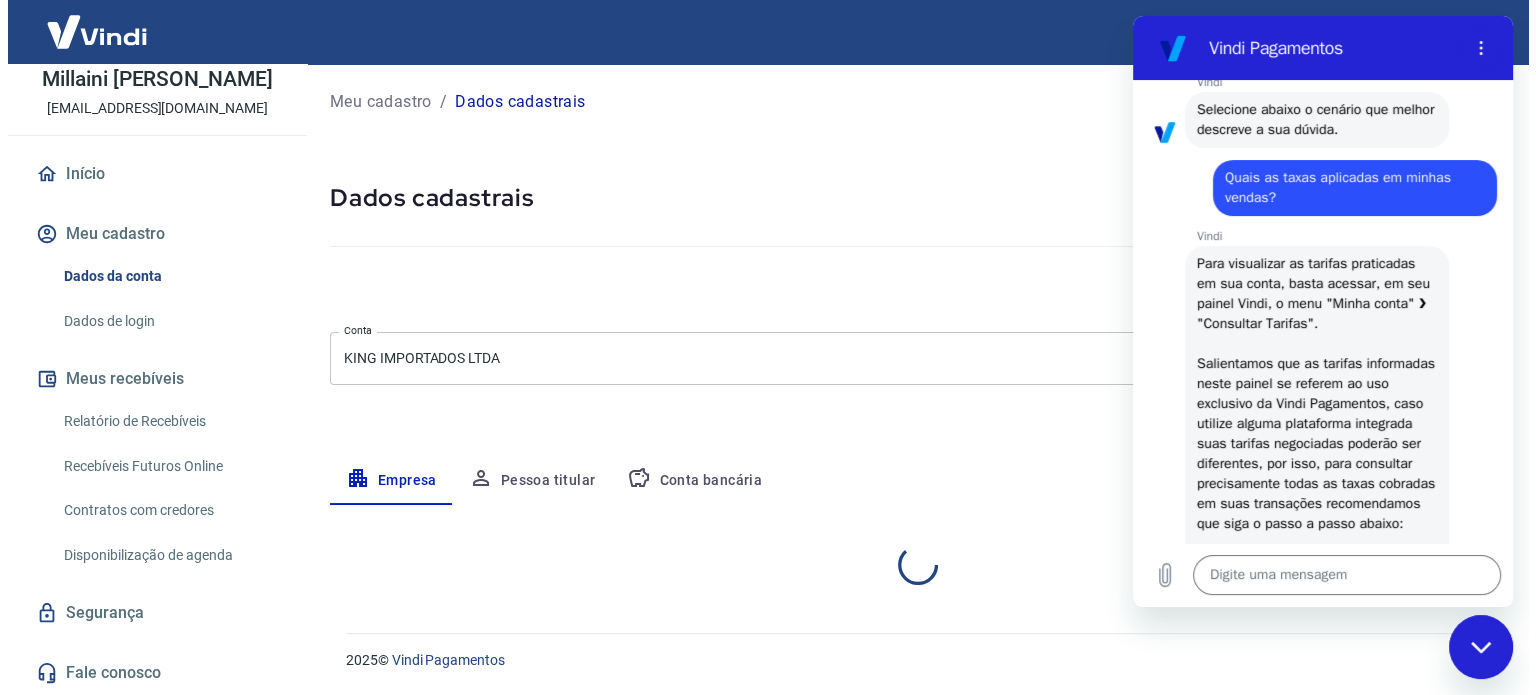 scroll, scrollTop: 215, scrollLeft: 0, axis: vertical 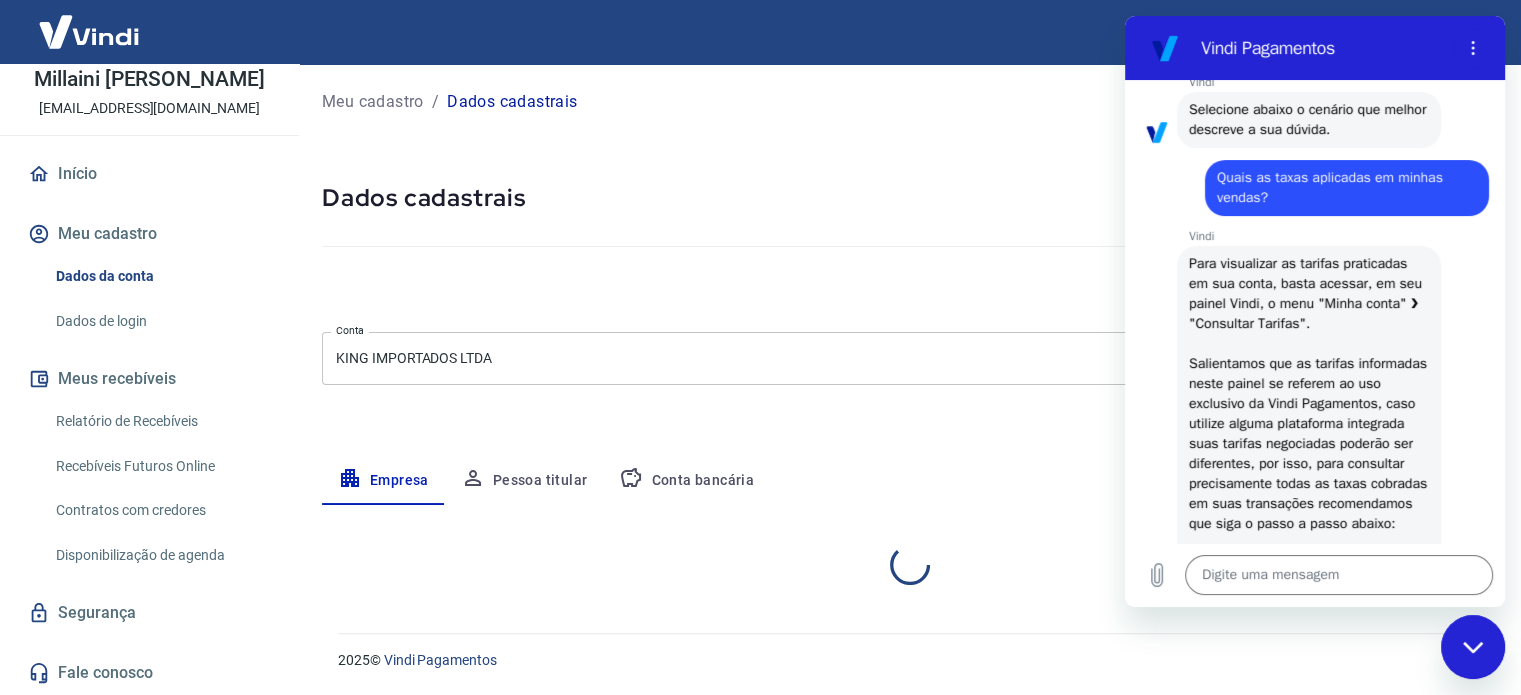 select on "PR" 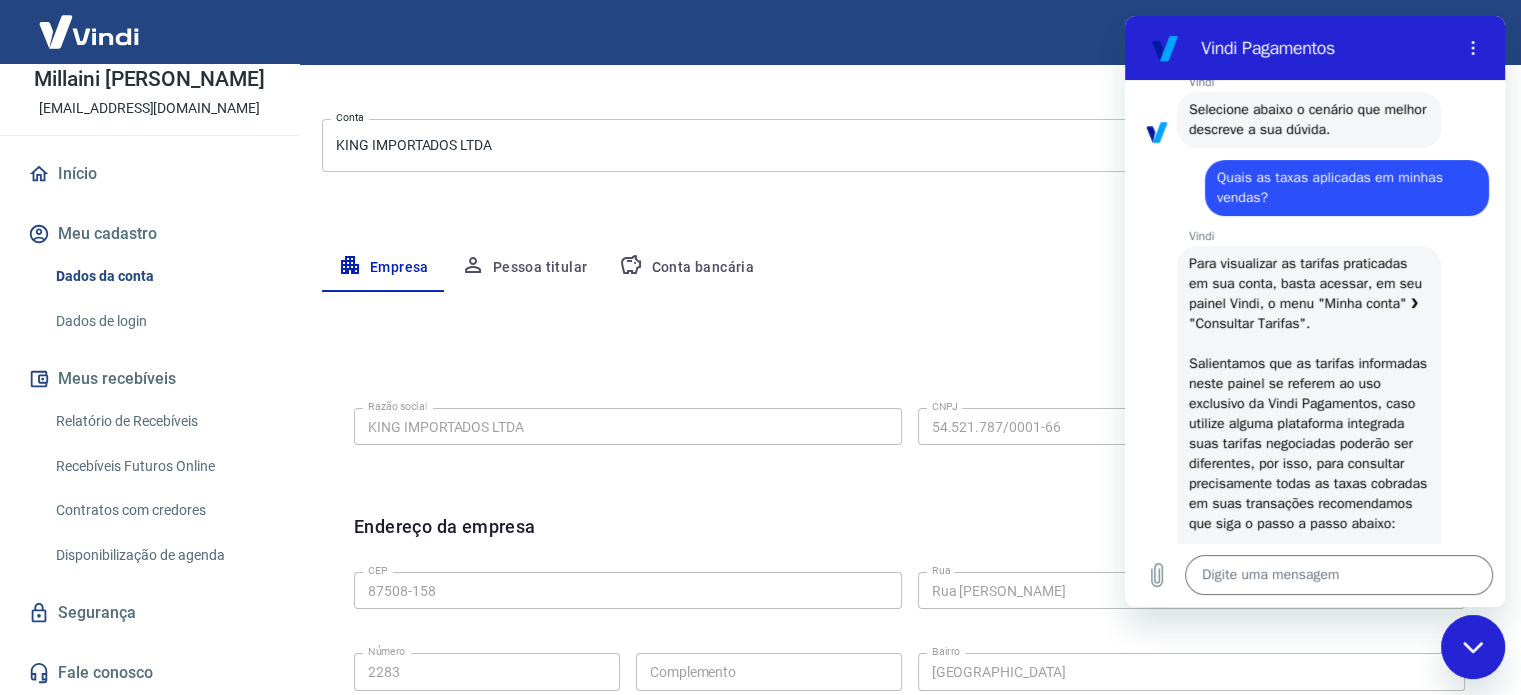 click on "Meu cadastro" at bounding box center (149, 234) 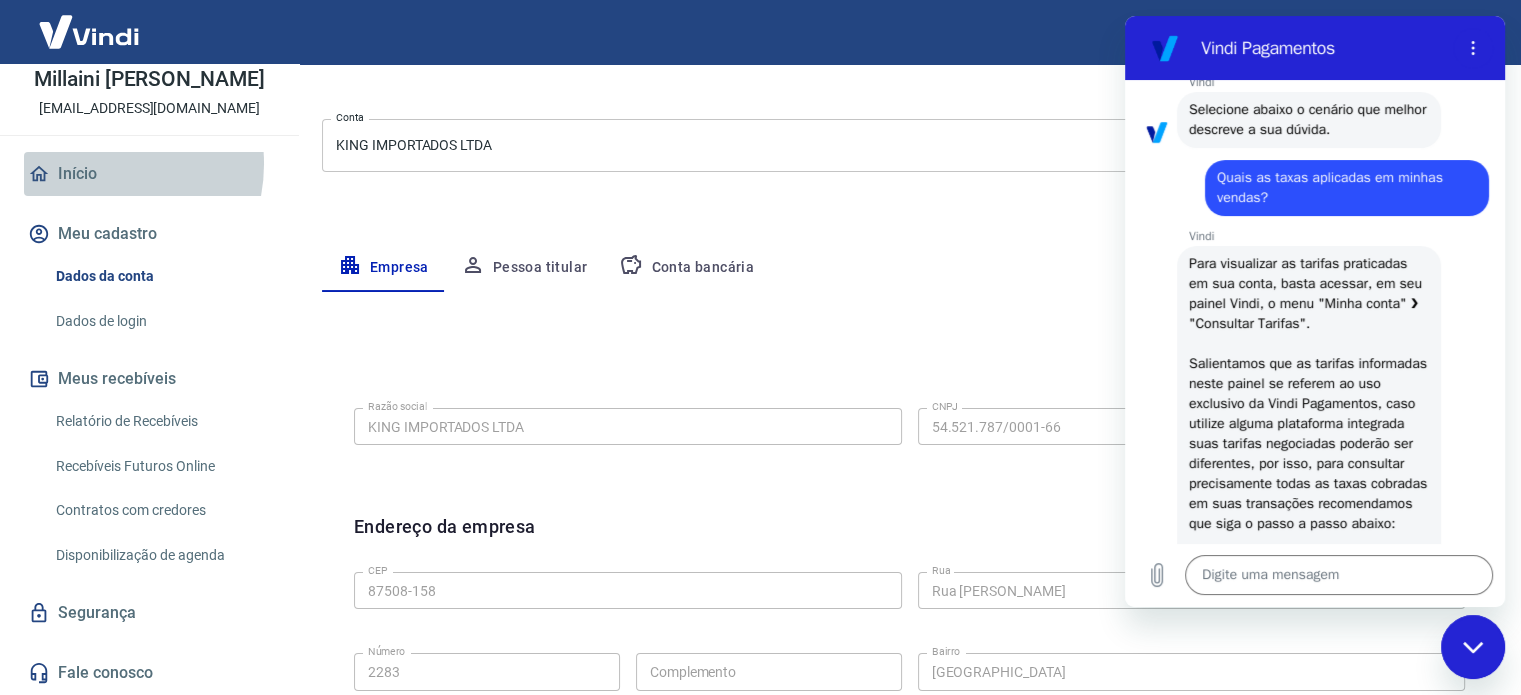 click on "Início" at bounding box center (149, 174) 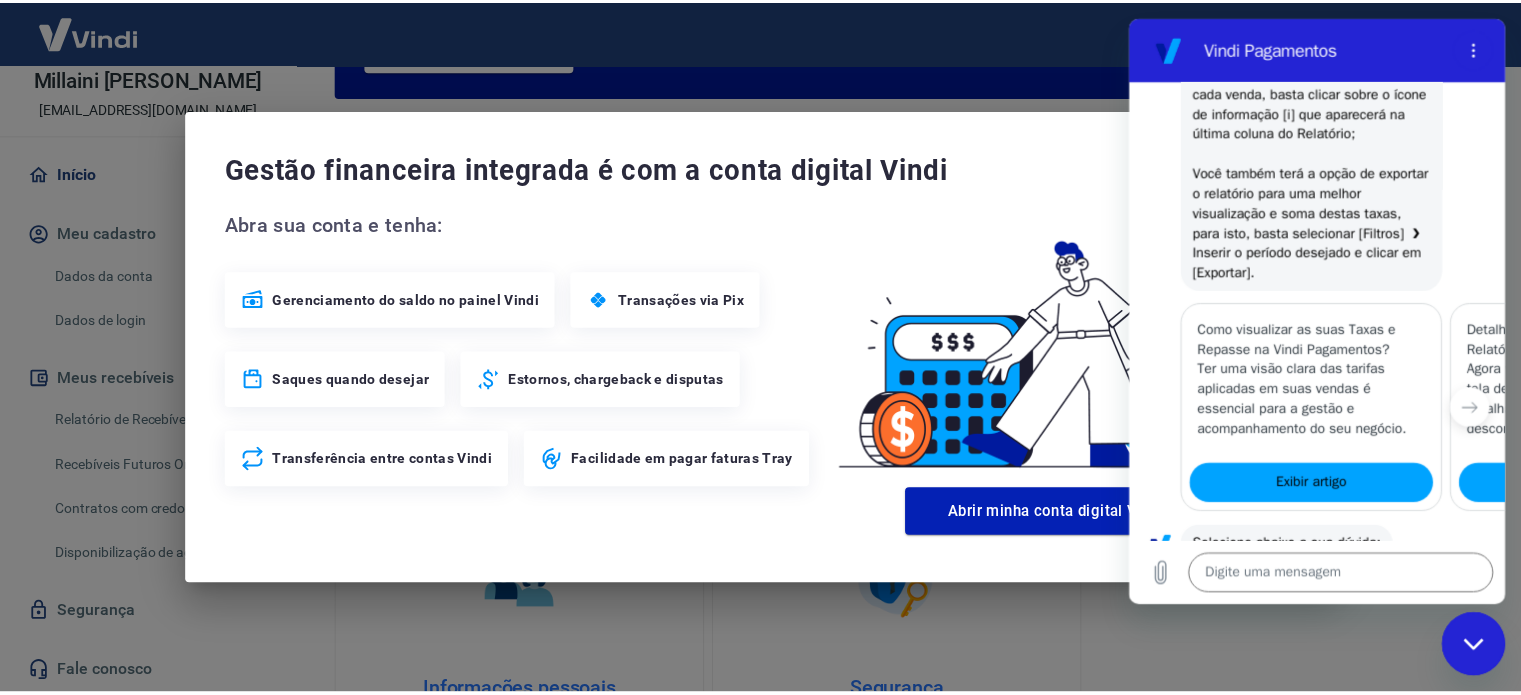 scroll, scrollTop: 932, scrollLeft: 0, axis: vertical 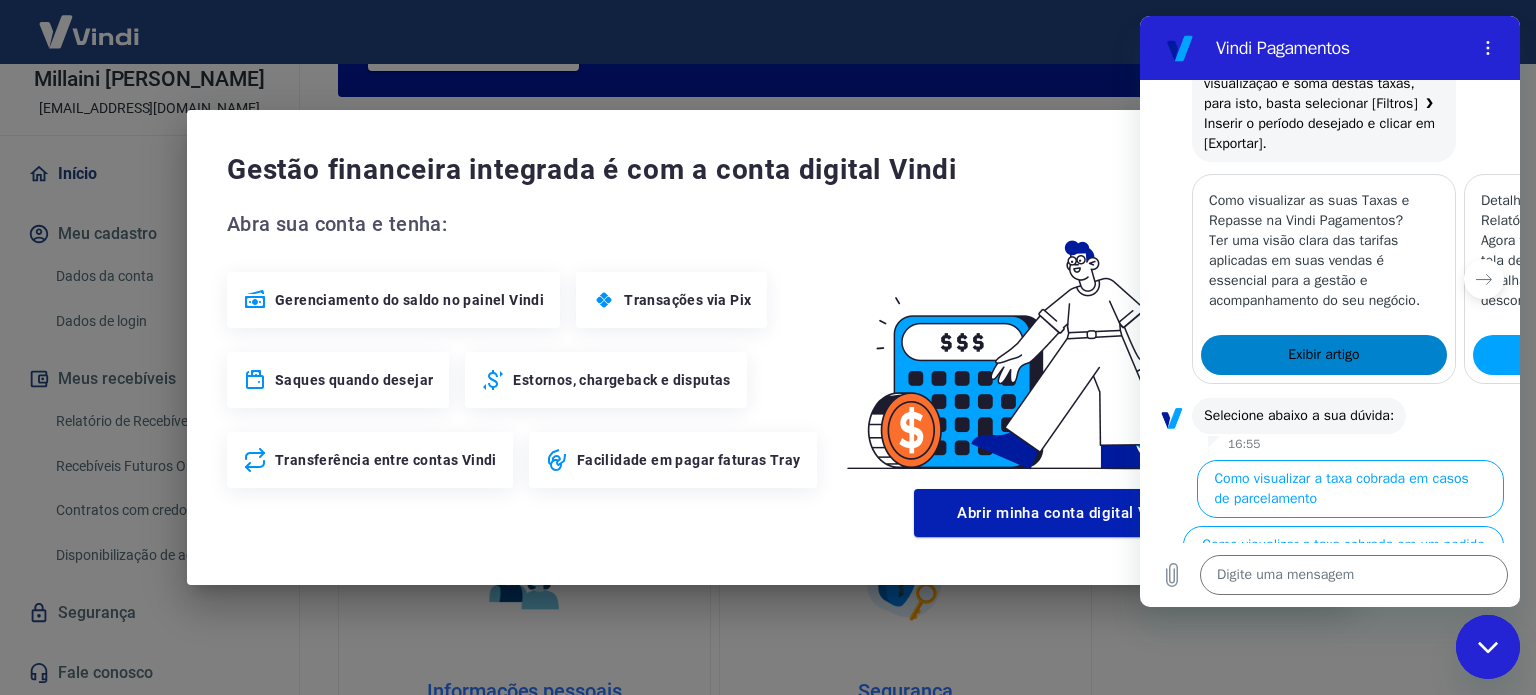 click on "Exibir artigo" at bounding box center [1323, 355] 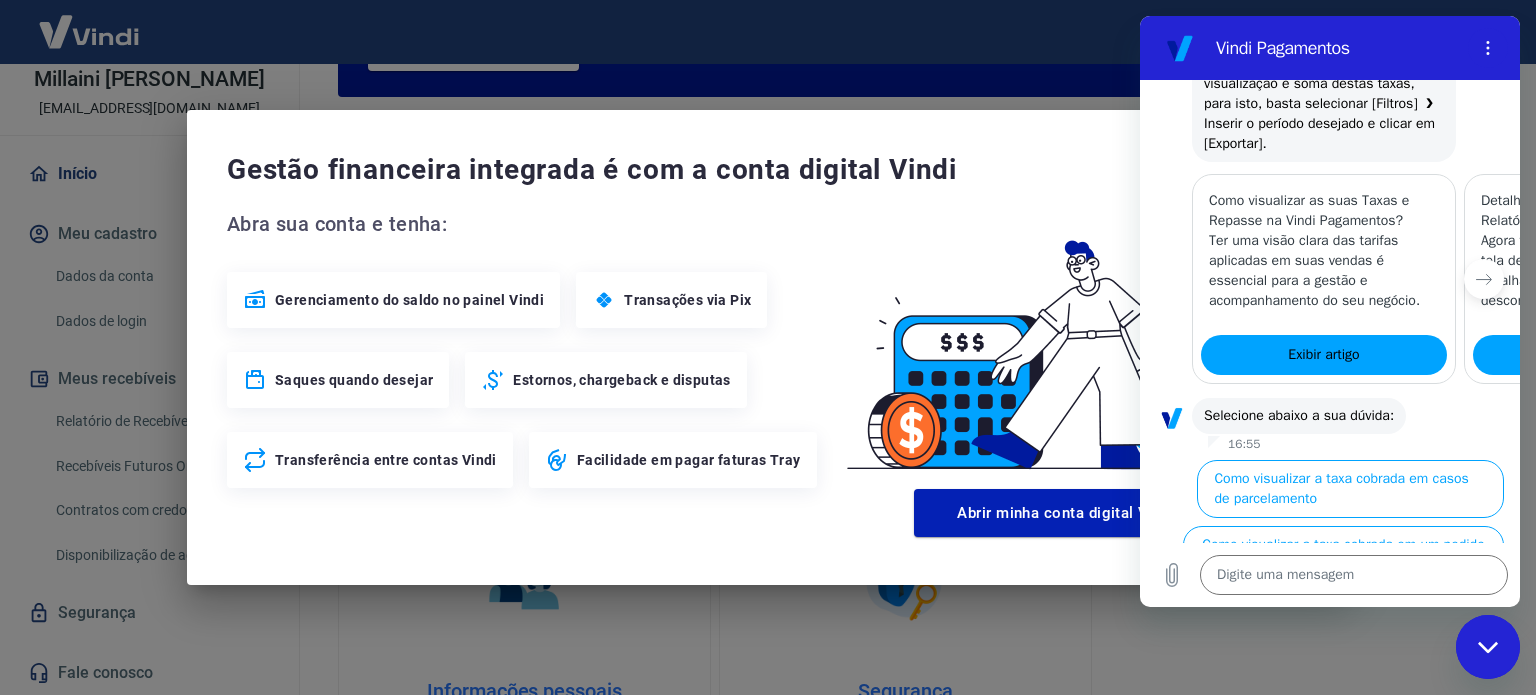click on "Gestão financeira integrada é com a conta digital Vindi Abra sua conta e tenha: Gerenciamento do saldo no painel Vindi Transações via Pix Saques quando desejar Estornos, chargeback e disputas Transferência entre contas Vindi Facilidade em pagar faturas Tray Abrir minha conta digital Vindi" at bounding box center (768, 347) 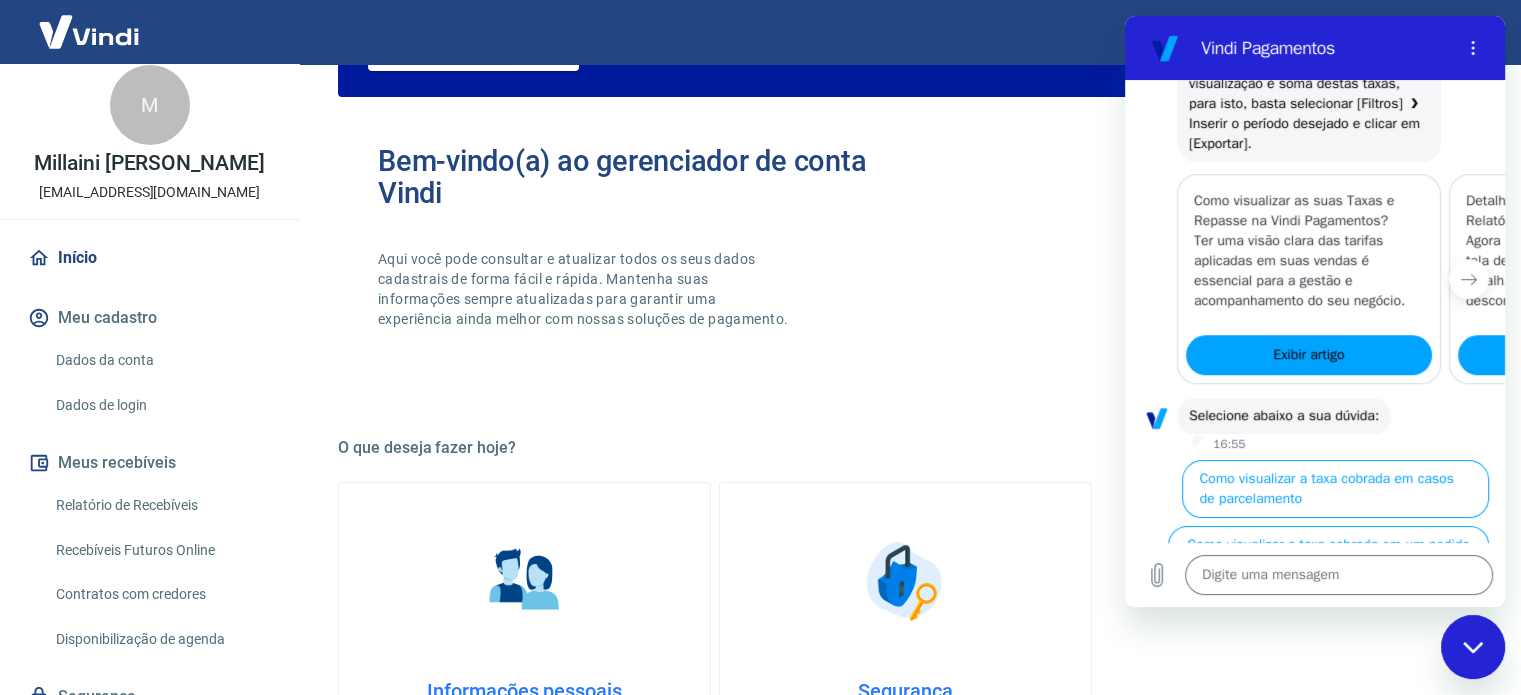 scroll, scrollTop: 0, scrollLeft: 0, axis: both 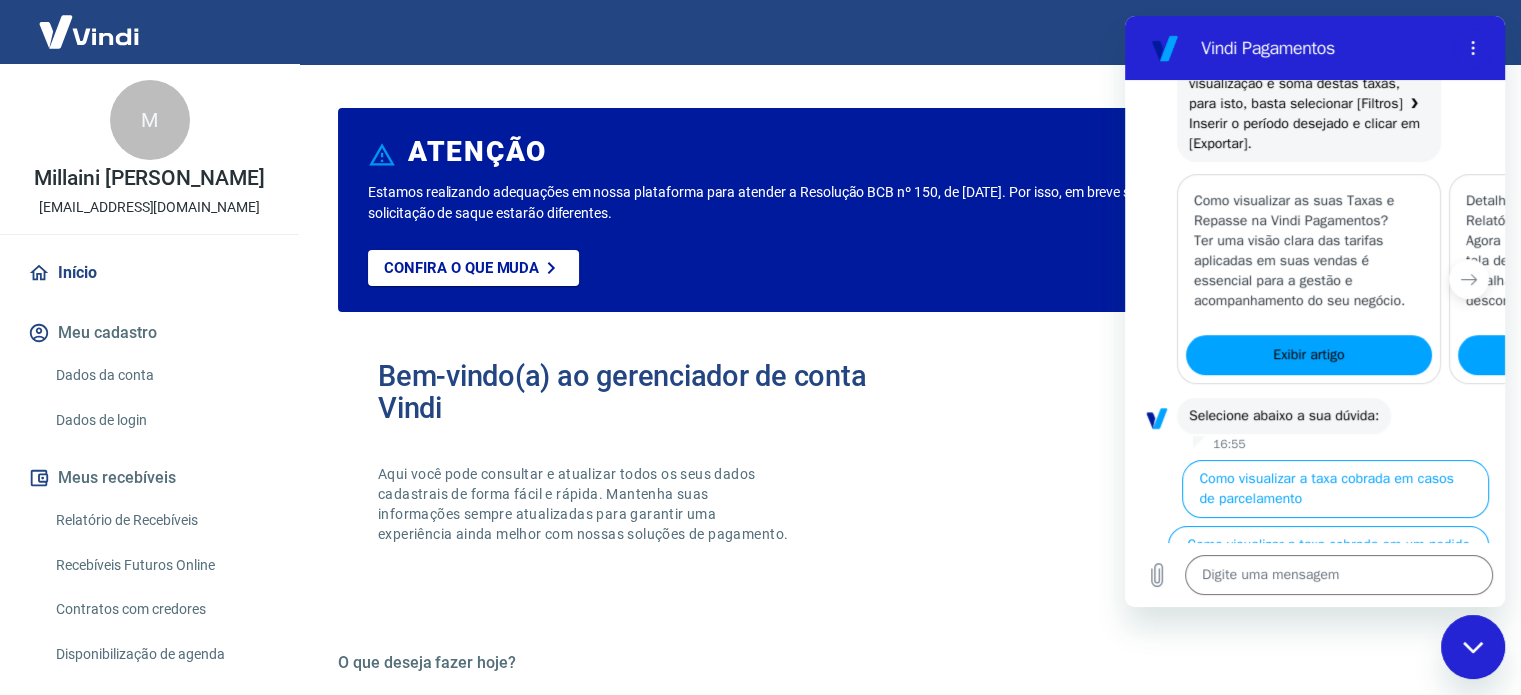 type on "x" 